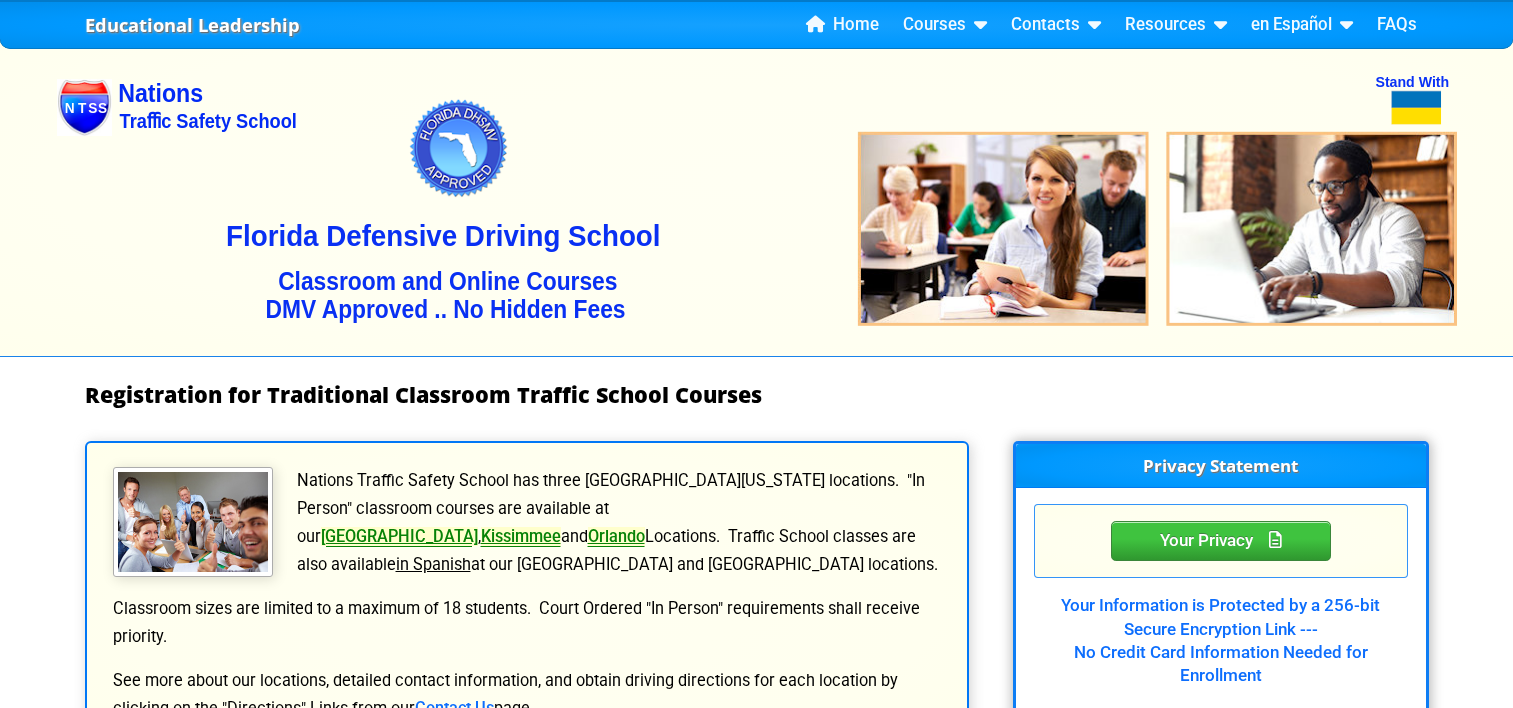scroll, scrollTop: 0, scrollLeft: 0, axis: both 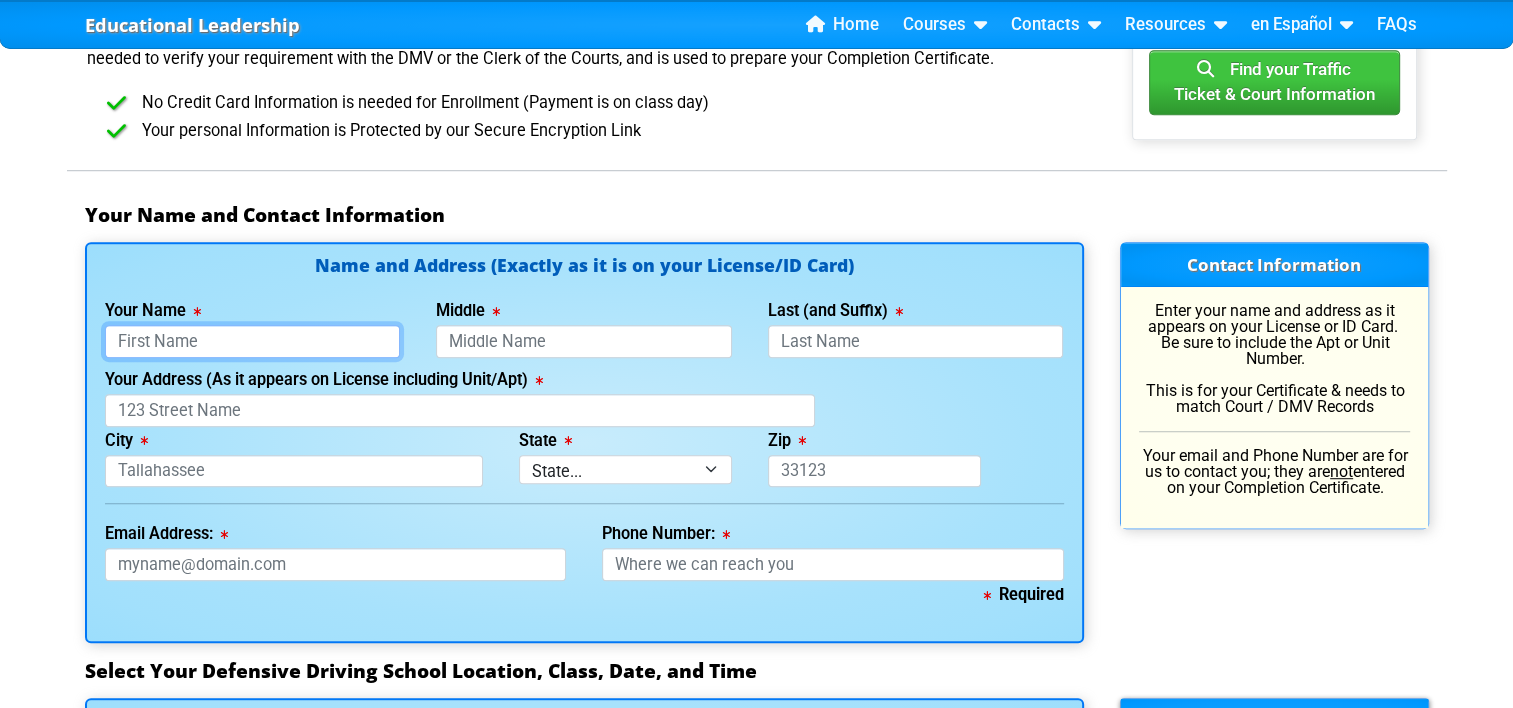 click on "Your Name" at bounding box center (253, 341) 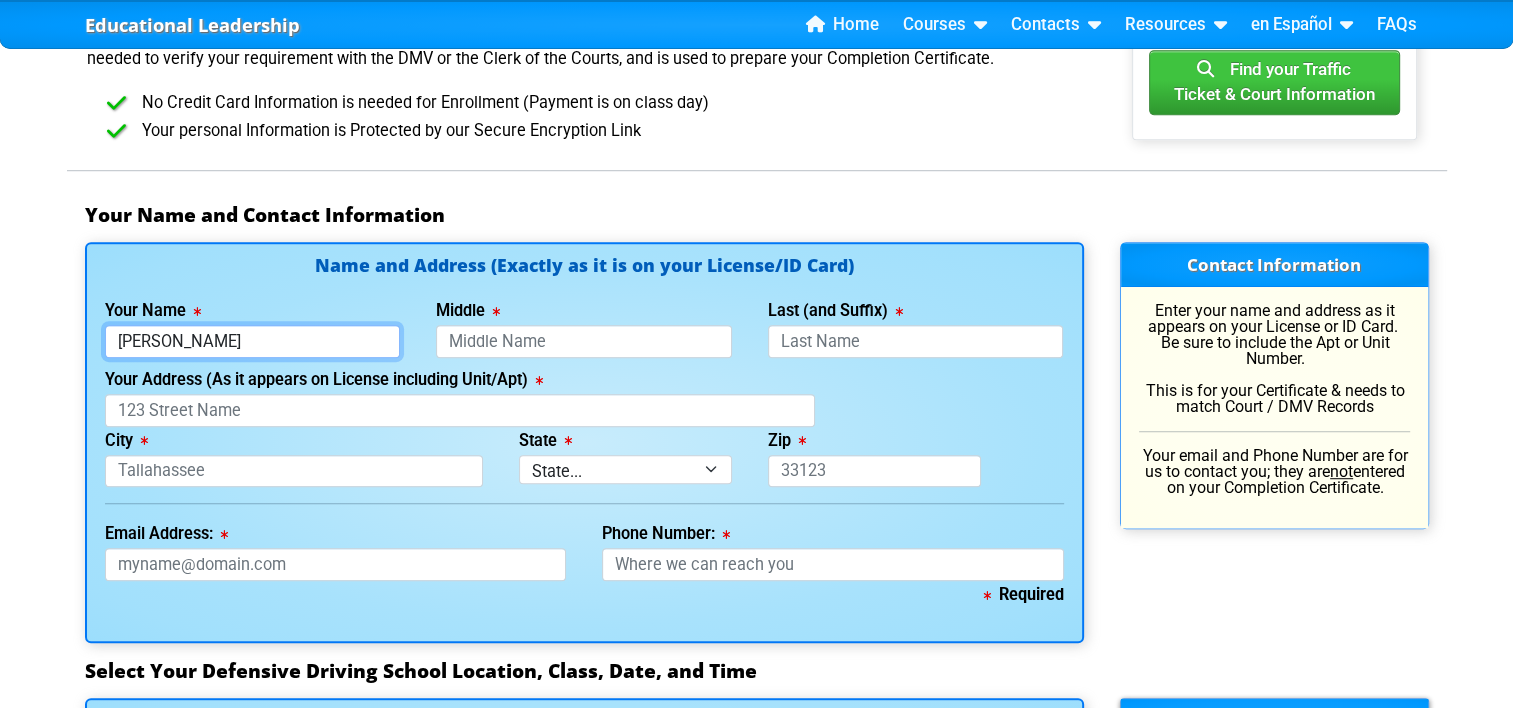type on "[PERSON_NAME]" 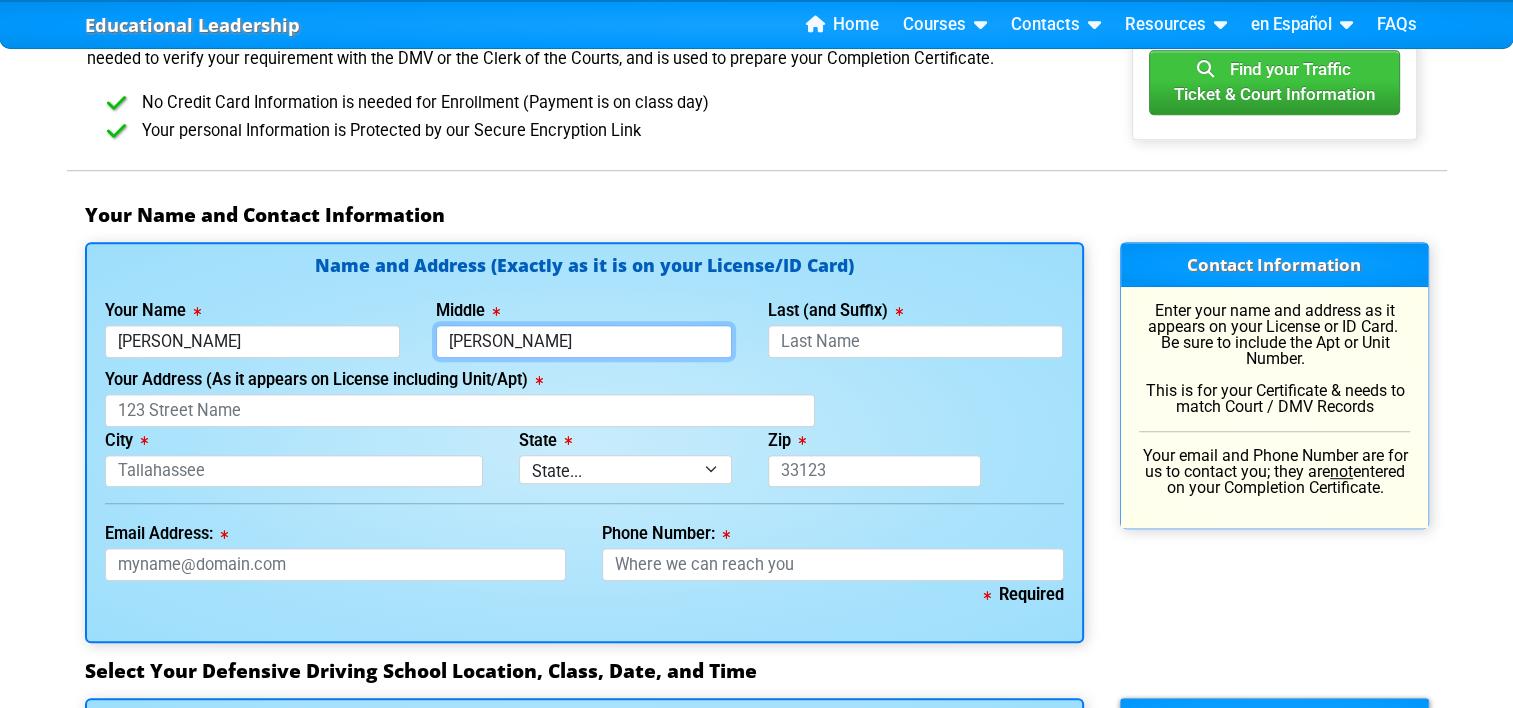 type on "[PERSON_NAME]" 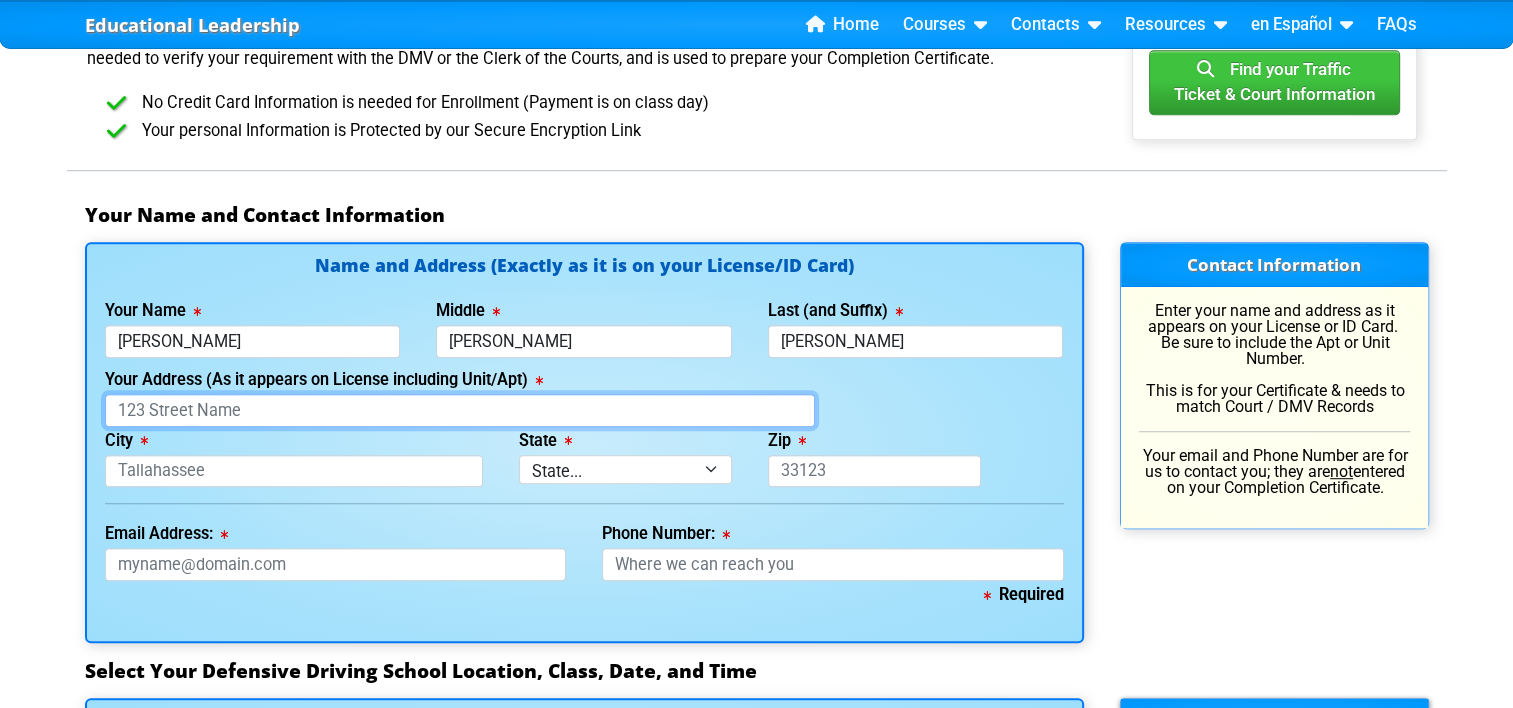 type on "[PERSON_NAME]" 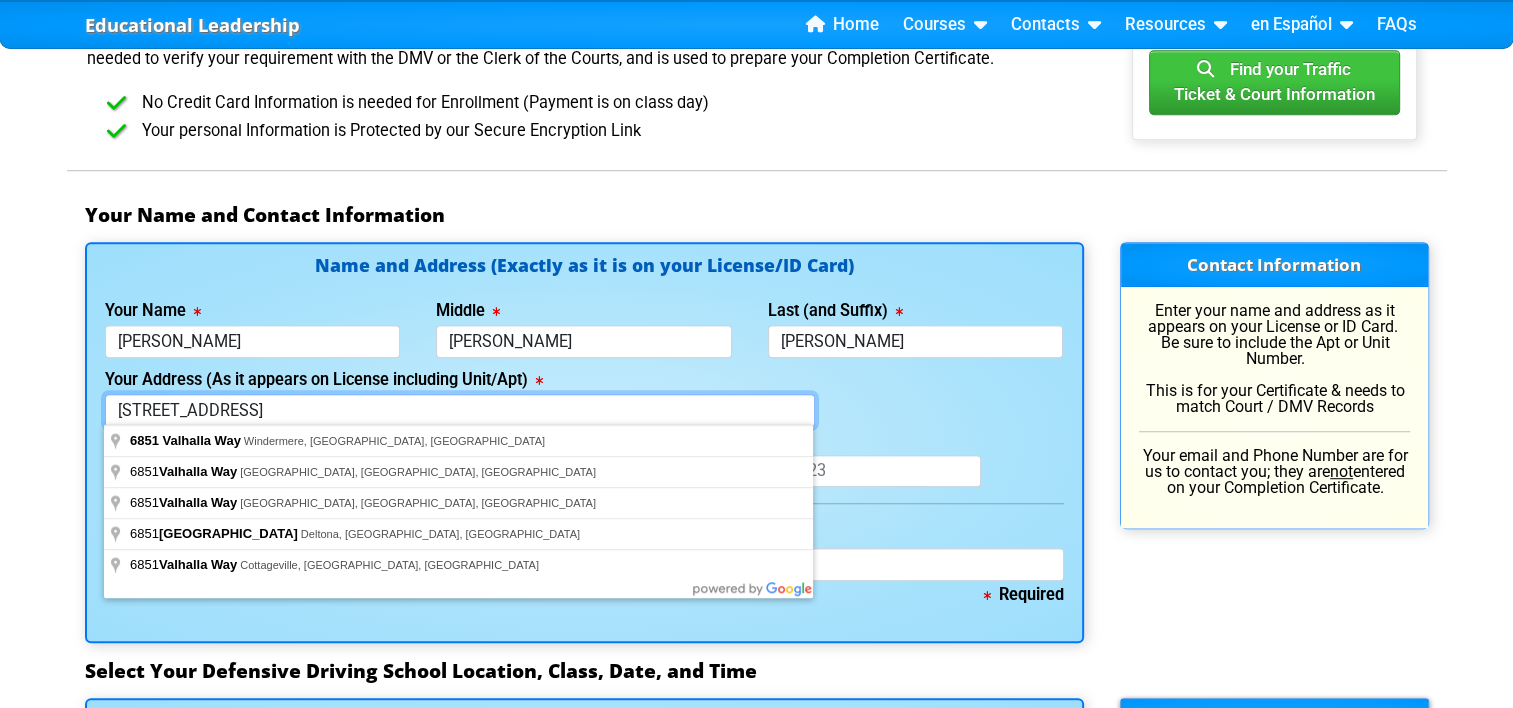 type on "[STREET_ADDRESS]" 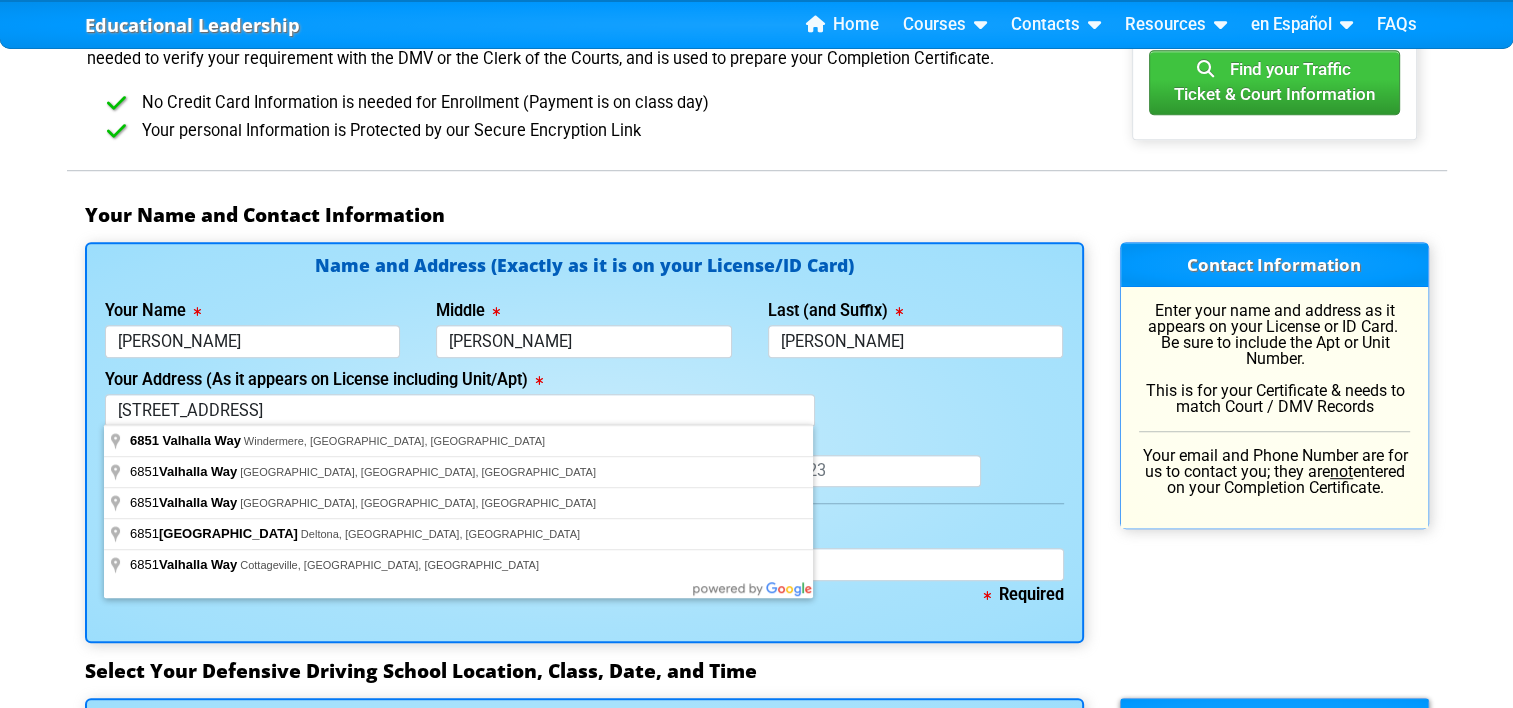 click on "Your Address (As it appears on License including Unit/Apt)
[STREET_ADDRESS]" at bounding box center (460, 396) 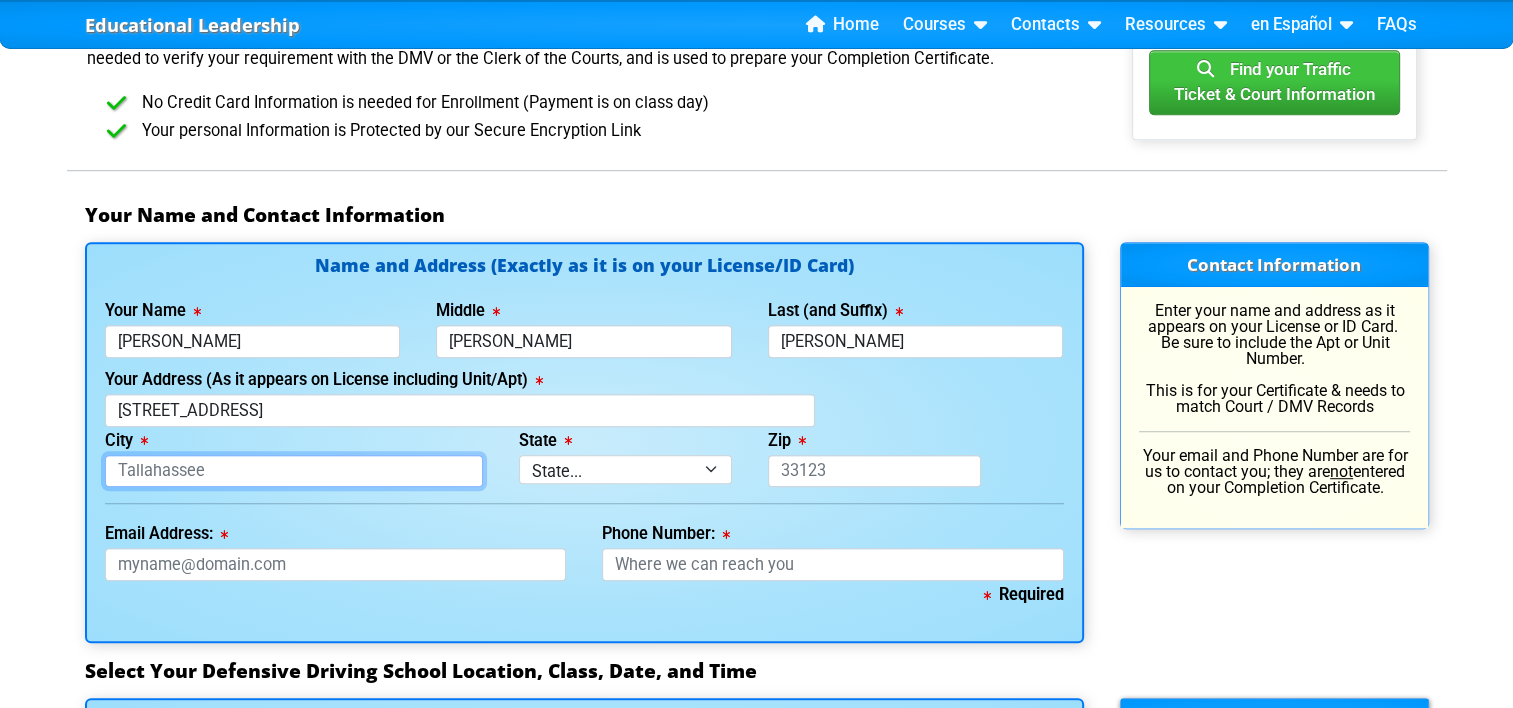 click on "City" at bounding box center (294, 471) 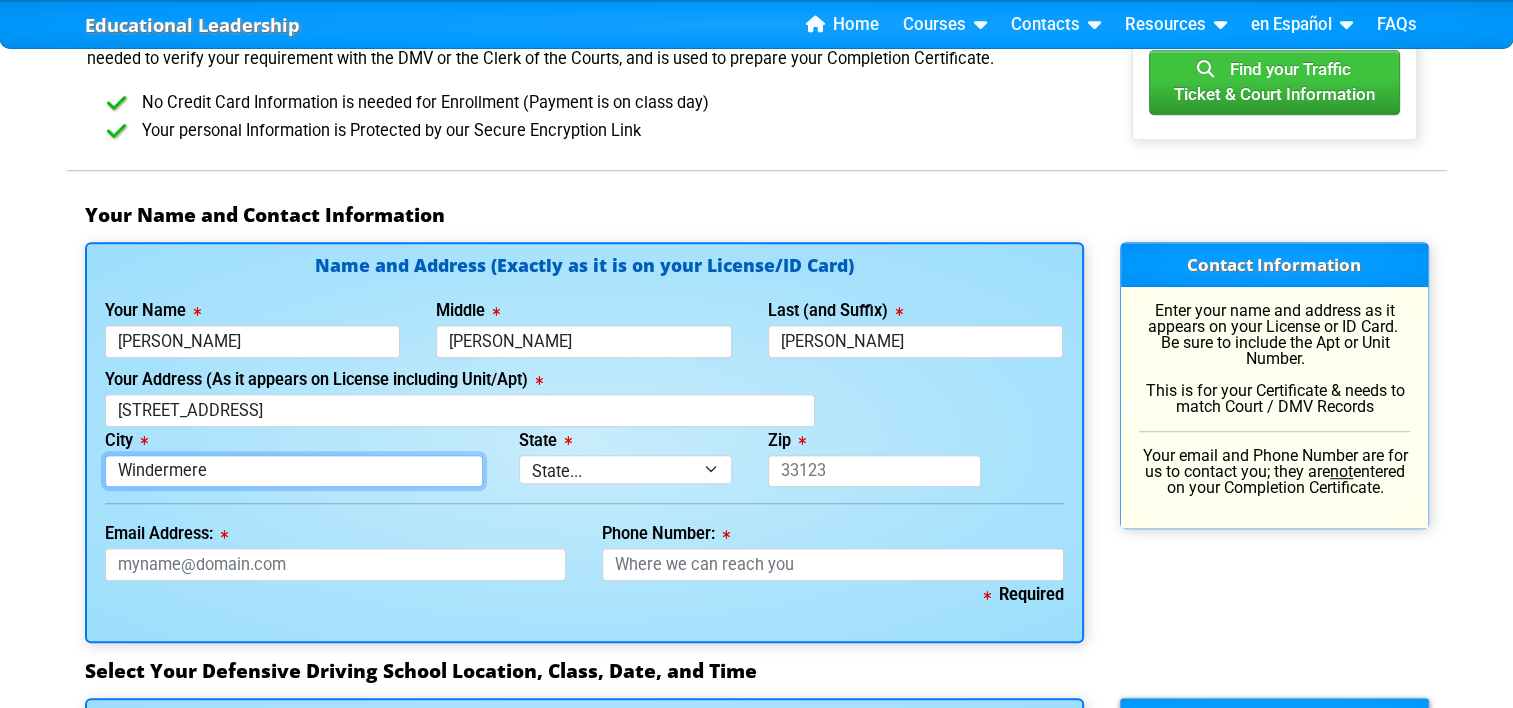 type on "Windermere" 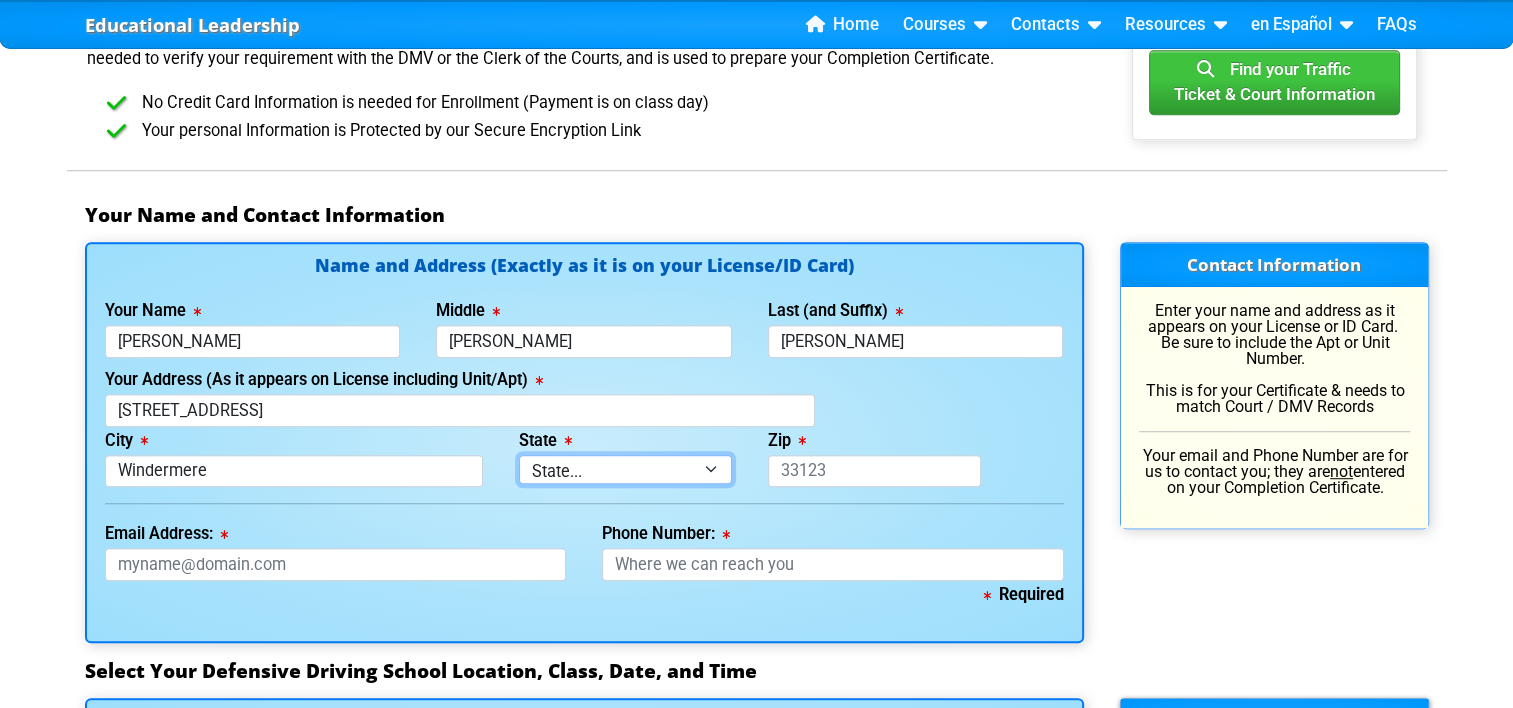 click on "State...
FL
AK
AL
AR
AZ
CA
CO
CT
DE
GA
HI
IA
ID
IL
IN
KS
[GEOGRAPHIC_DATA]
LA
MA
MD
ME
[GEOGRAPHIC_DATA]
[GEOGRAPHIC_DATA]
[GEOGRAPHIC_DATA]
[GEOGRAPHIC_DATA]
MT
NC
[GEOGRAPHIC_DATA]
NE
NH
[GEOGRAPHIC_DATA]
[GEOGRAPHIC_DATA]
[GEOGRAPHIC_DATA]
[GEOGRAPHIC_DATA]
[GEOGRAPHIC_DATA]
[GEOGRAPHIC_DATA]
OR
[GEOGRAPHIC_DATA]
[GEOGRAPHIC_DATA]
SC
SD
[GEOGRAPHIC_DATA]
[GEOGRAPHIC_DATA]
[GEOGRAPHIC_DATA]
[GEOGRAPHIC_DATA]
[GEOGRAPHIC_DATA]
[GEOGRAPHIC_DATA]
[GEOGRAPHIC_DATA]
WV
WY" at bounding box center (625, 469) 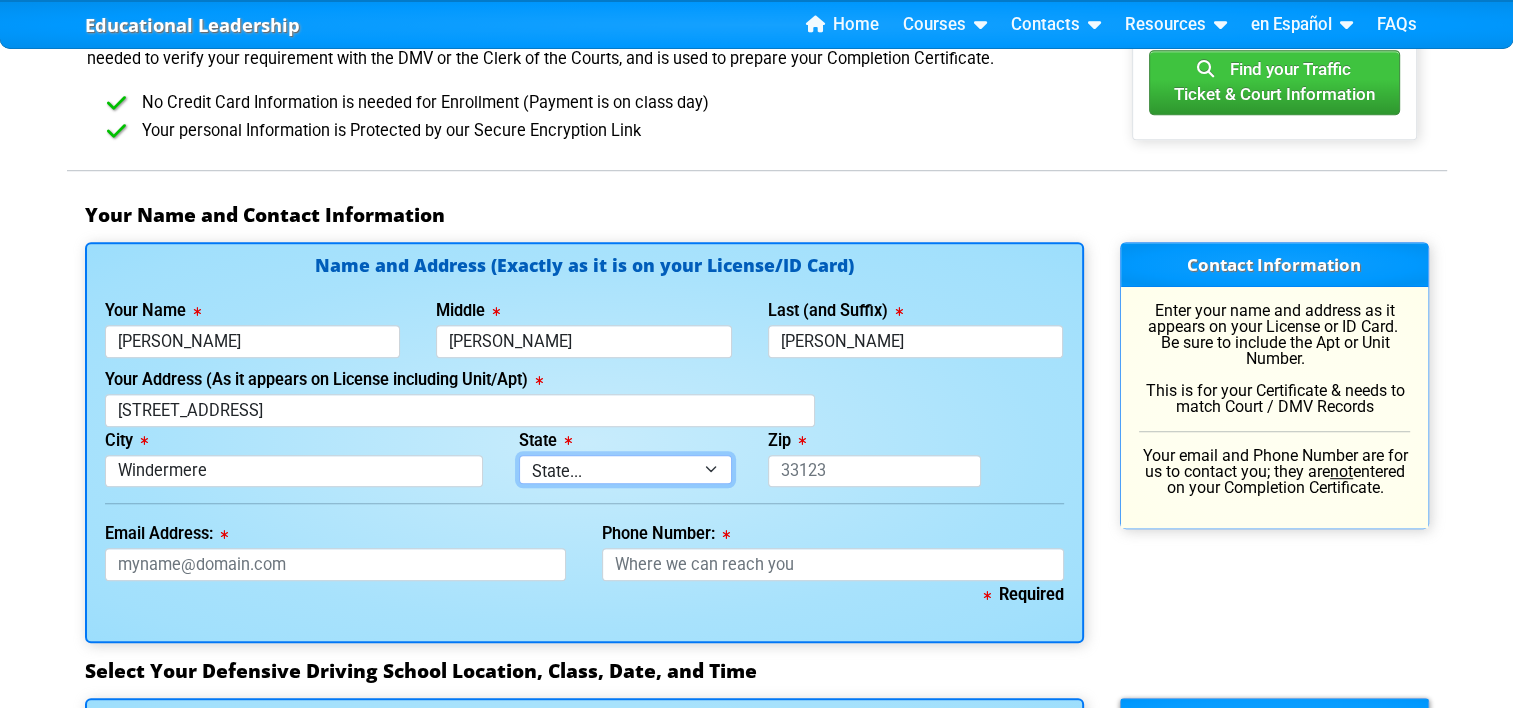 select on "{"fullName":"[US_STATE]","abbreviation":"FL","uniqueId":"1d559909-6cf0-4a4d-848e-acfa82e492b5","id":9,"createdOn":"[DATE]T18:03:09.6046473+00:00","createdByUserId":0,"lastModifiedOn":"[DATE]T18:03:09.6046476+00:00","modifiedByUserId":0,"modifiedByUserFullName":null,"isDeleted":false}" 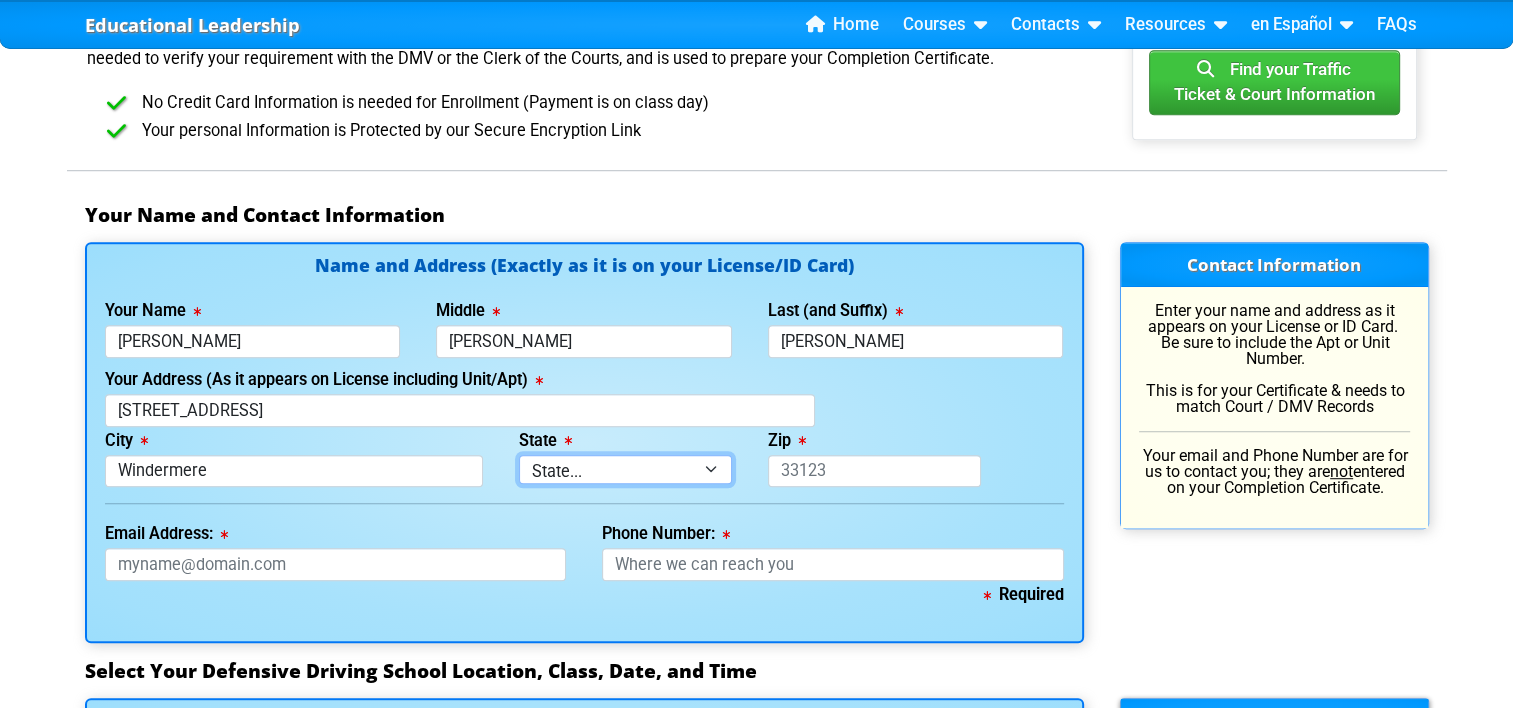 click on "State...
FL
AK
AL
AR
AZ
CA
CO
CT
DE
GA
HI
IA
ID
IL
IN
KS
[GEOGRAPHIC_DATA]
LA
MA
MD
ME
[GEOGRAPHIC_DATA]
[GEOGRAPHIC_DATA]
[GEOGRAPHIC_DATA]
[GEOGRAPHIC_DATA]
MT
NC
[GEOGRAPHIC_DATA]
NE
NH
[GEOGRAPHIC_DATA]
[GEOGRAPHIC_DATA]
[GEOGRAPHIC_DATA]
[GEOGRAPHIC_DATA]
[GEOGRAPHIC_DATA]
[GEOGRAPHIC_DATA]
OR
[GEOGRAPHIC_DATA]
[GEOGRAPHIC_DATA]
SC
SD
[GEOGRAPHIC_DATA]
[GEOGRAPHIC_DATA]
[GEOGRAPHIC_DATA]
[GEOGRAPHIC_DATA]
[GEOGRAPHIC_DATA]
[GEOGRAPHIC_DATA]
[GEOGRAPHIC_DATA]
WV
WY" at bounding box center [625, 469] 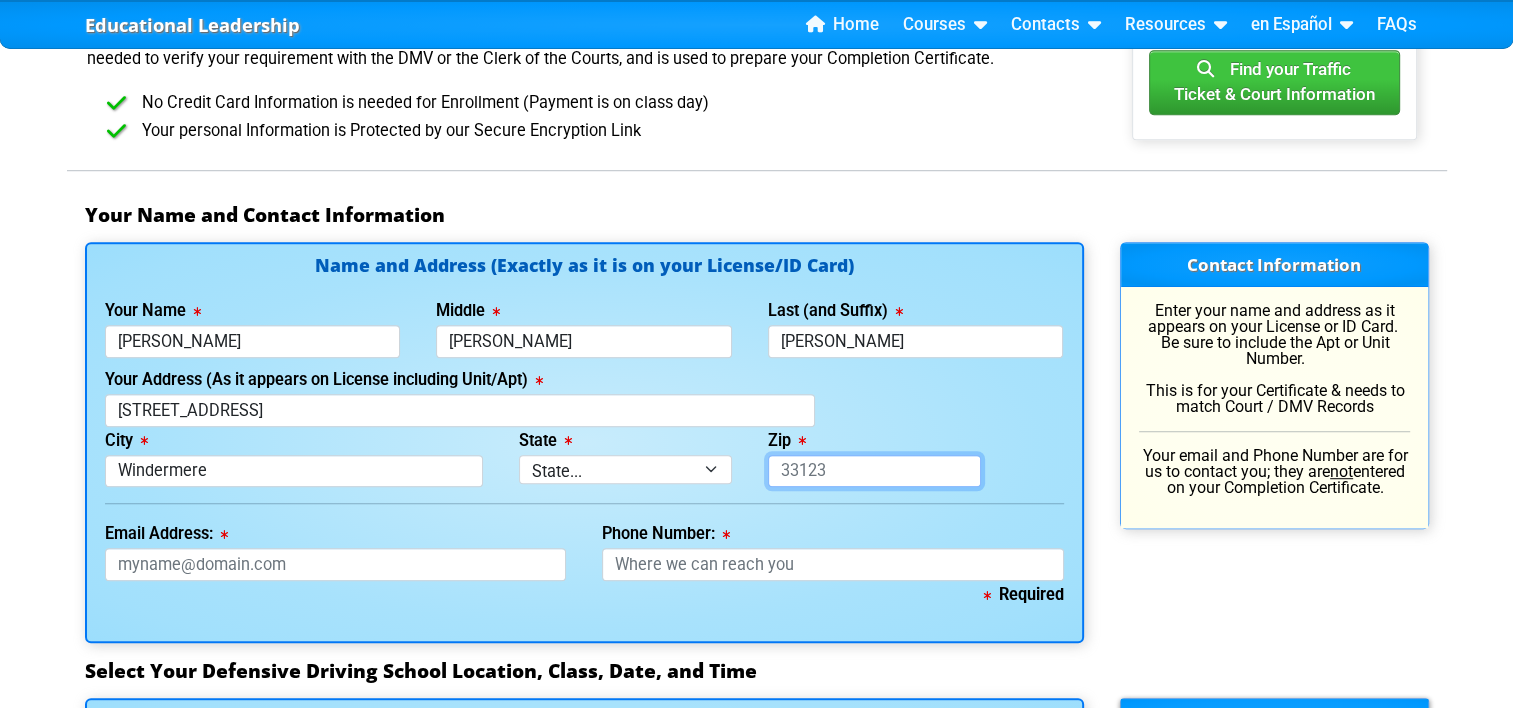 click on "Zip" at bounding box center [874, 471] 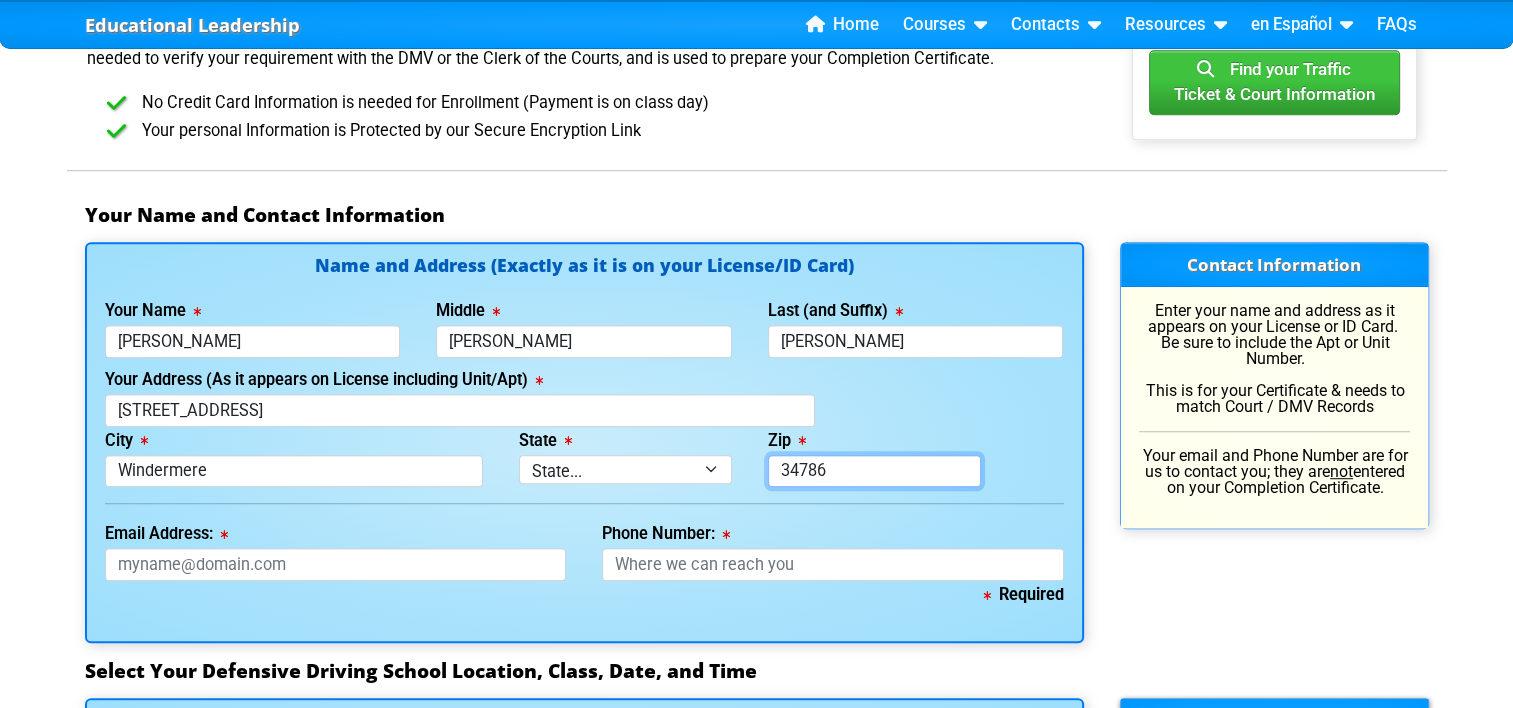 type on "34786" 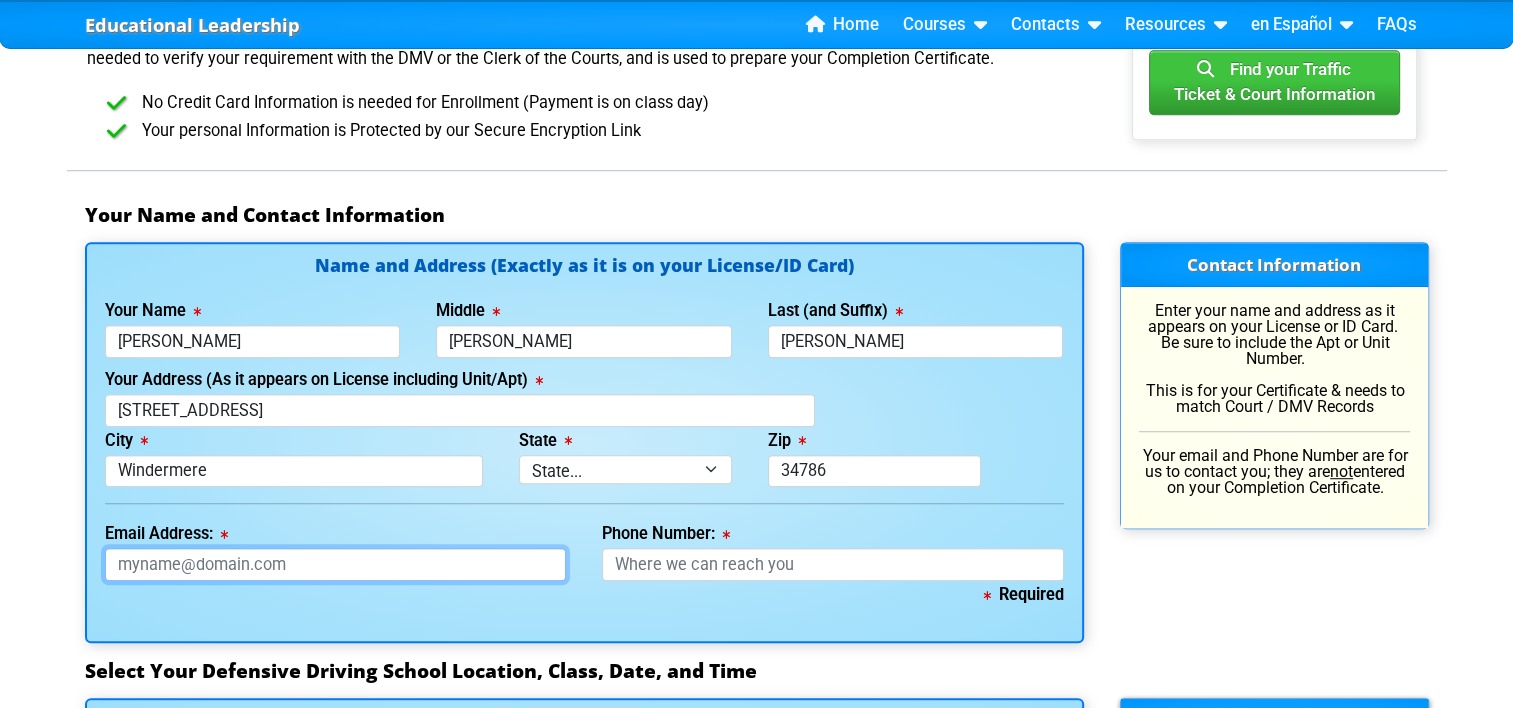 click on "Email Address:" at bounding box center [336, 564] 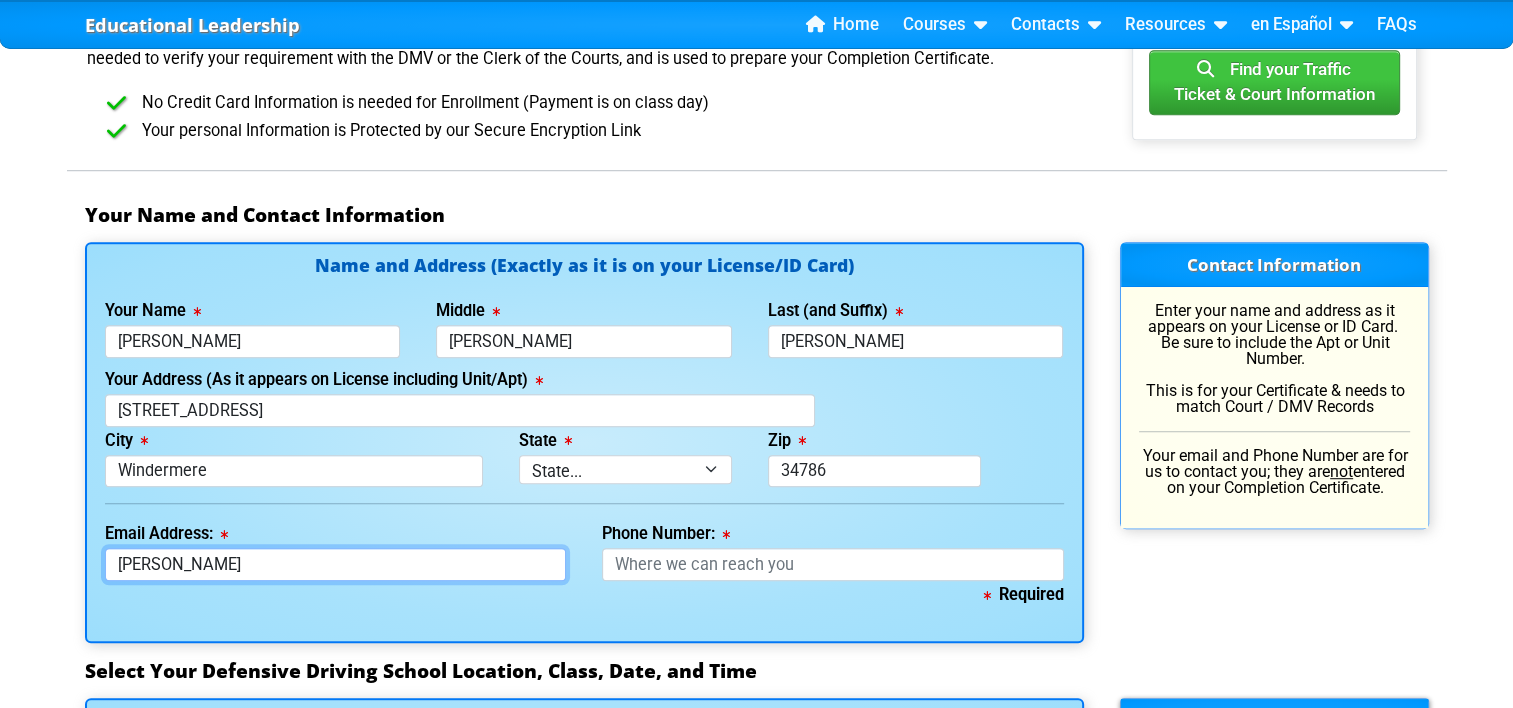type on "[EMAIL_ADDRESS][DOMAIN_NAME]" 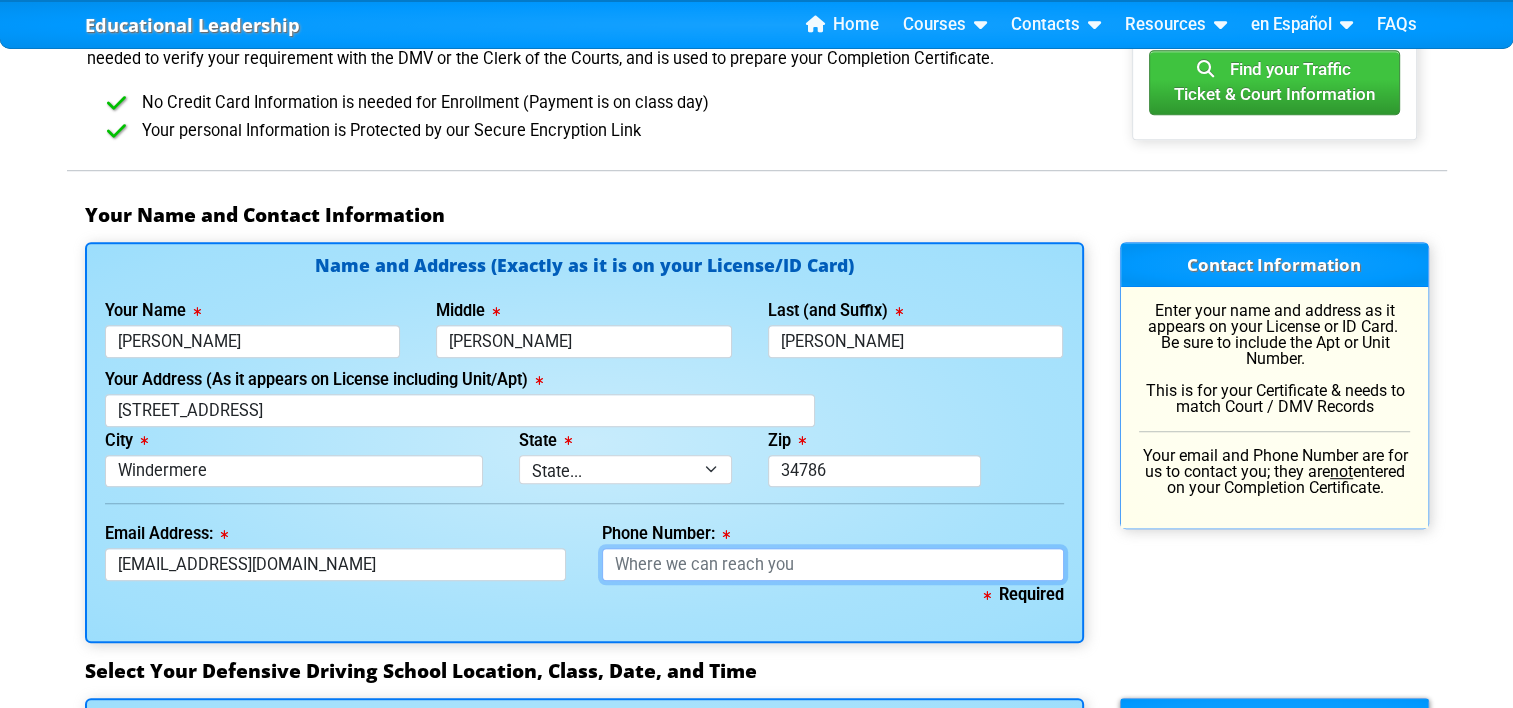 type on "[PHONE_NUMBER]" 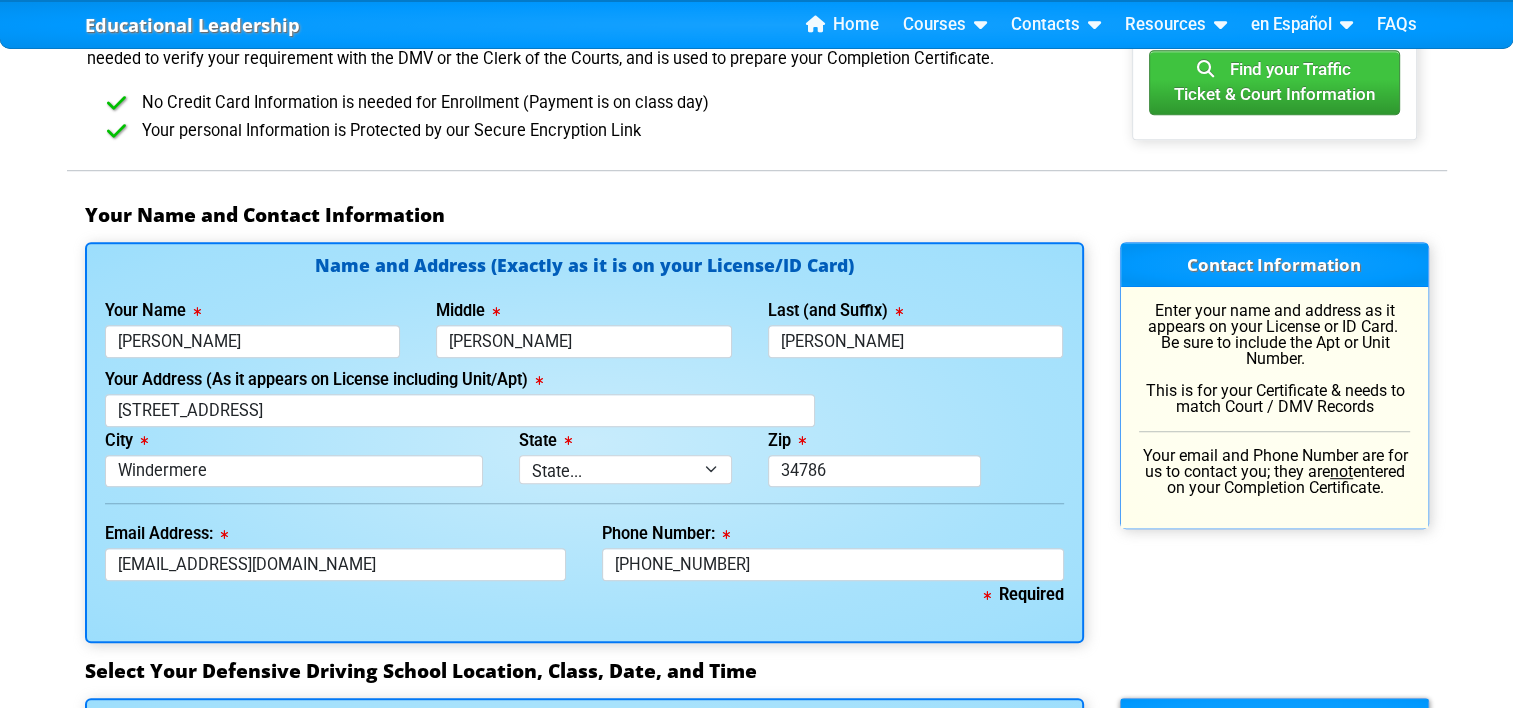 select on "3" 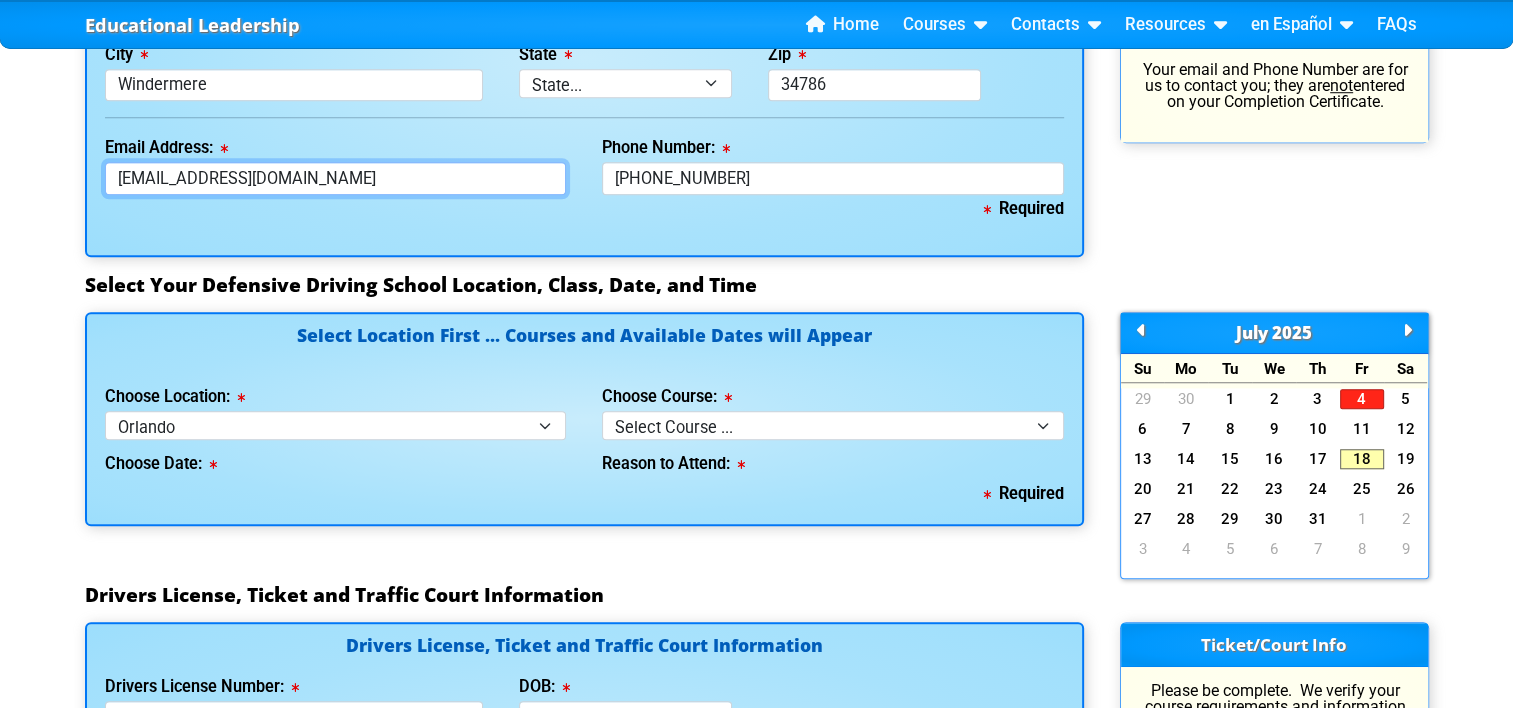 scroll, scrollTop: 1613, scrollLeft: 0, axis: vertical 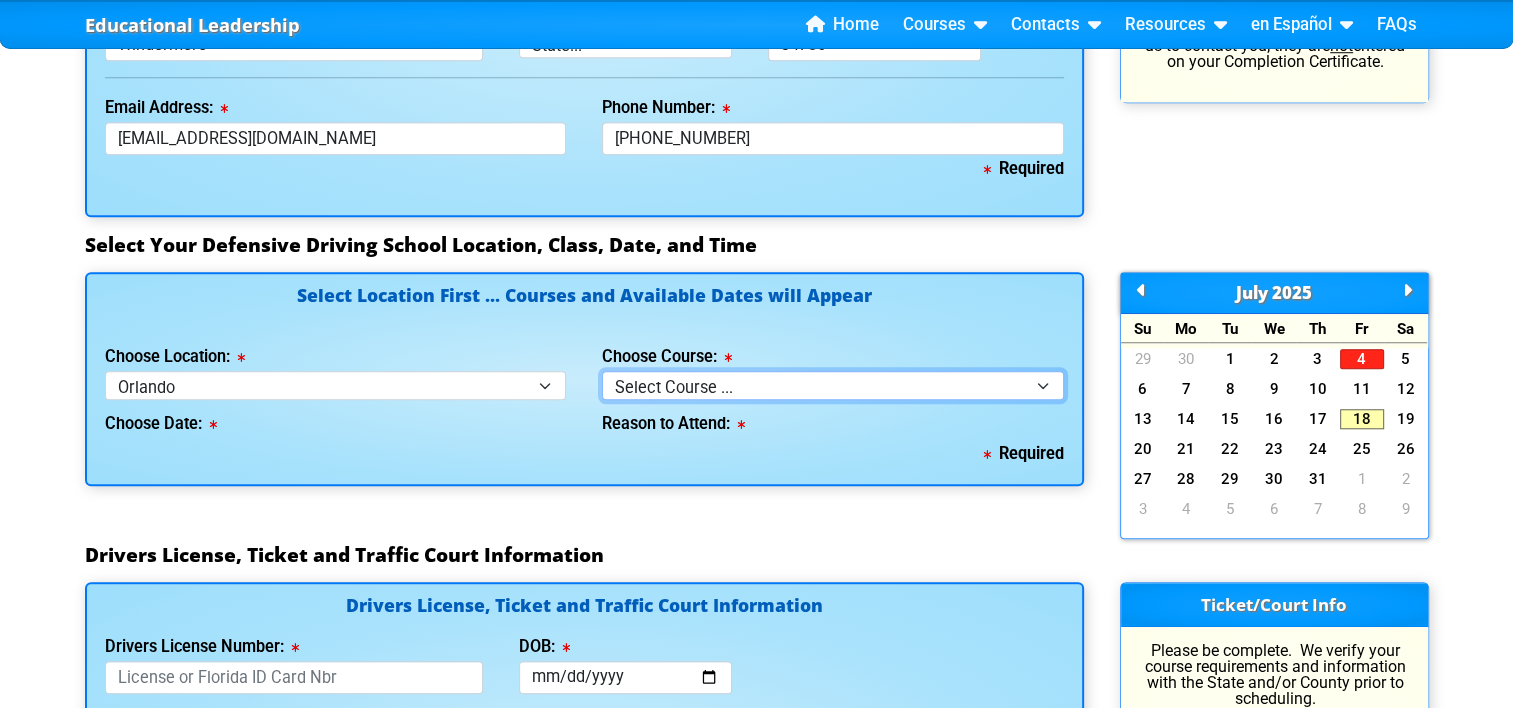 click on "Select Course ... 4 Hour Under 25 Class (STOP or Youthful Offender) 8 Hour Aggressive Driver Class 8 Hour DDS/DDC for Basic or Intermediate Course 8 Hour DWLS/R / FACT Course" at bounding box center (833, 385) 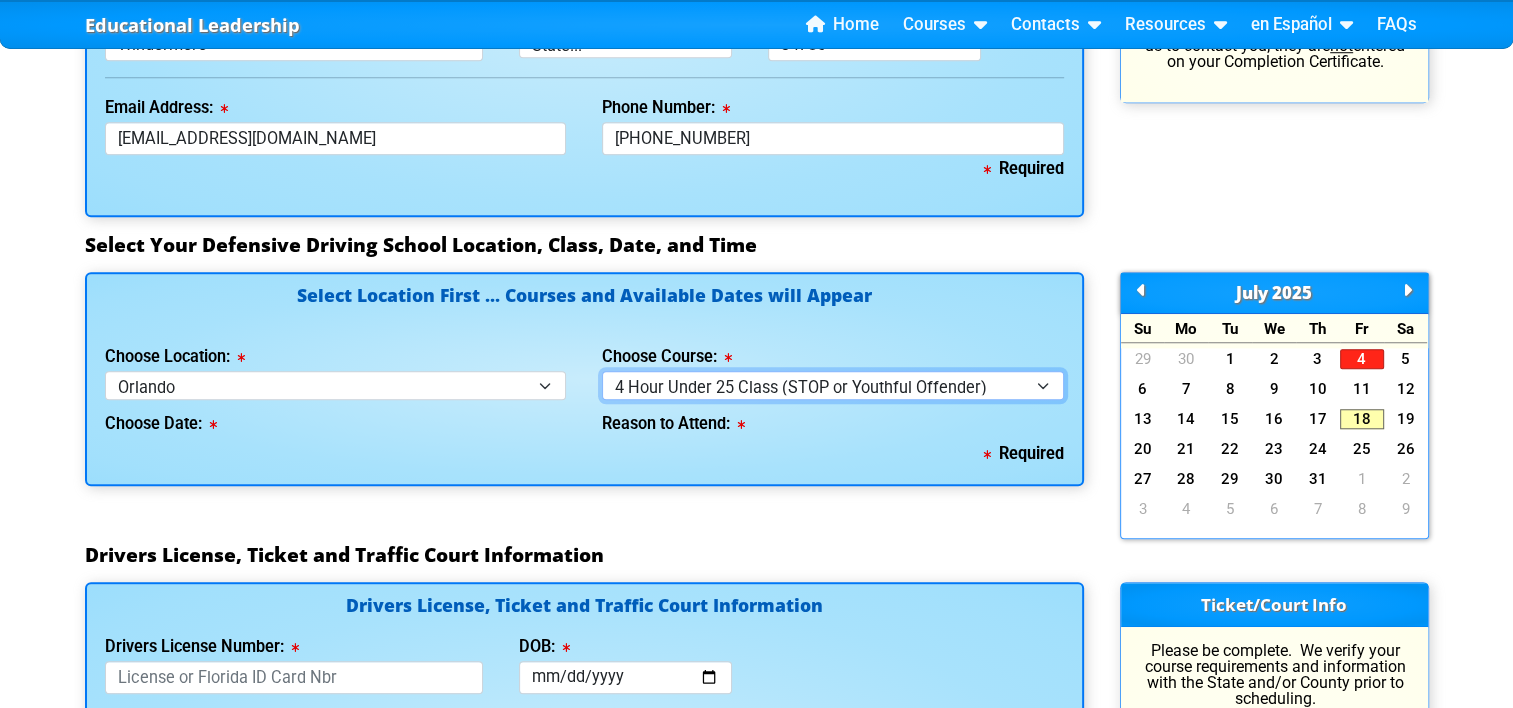click on "Select Course ... 4 Hour Under 25 Class (STOP or Youthful Offender) 8 Hour Aggressive Driver Class 8 Hour DDS/DDC for Basic or Intermediate Course 8 Hour DWLS/R / FACT Course" at bounding box center (833, 385) 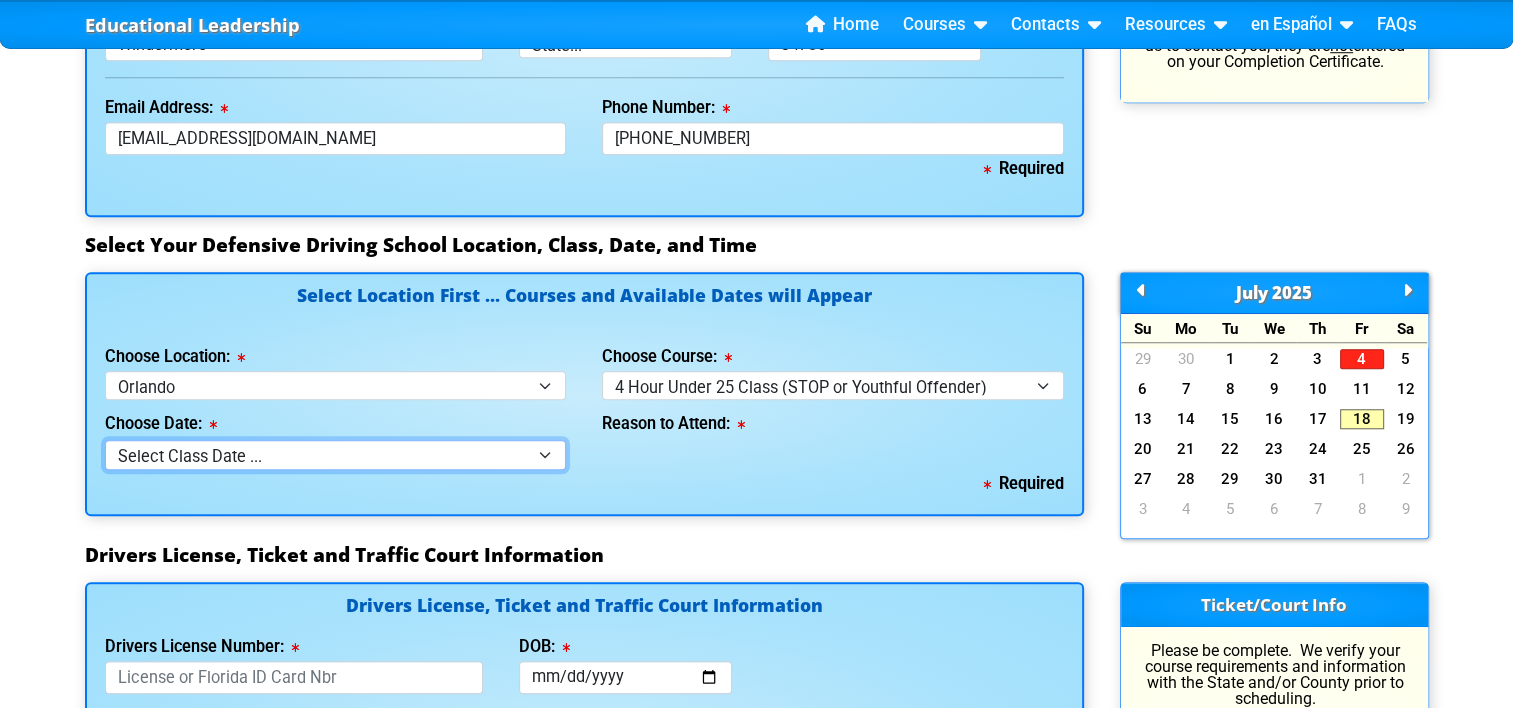 click on "Select Class Date ... [DATE] -- ([DATE] from 9:00am-1:00pm)" at bounding box center [336, 454] 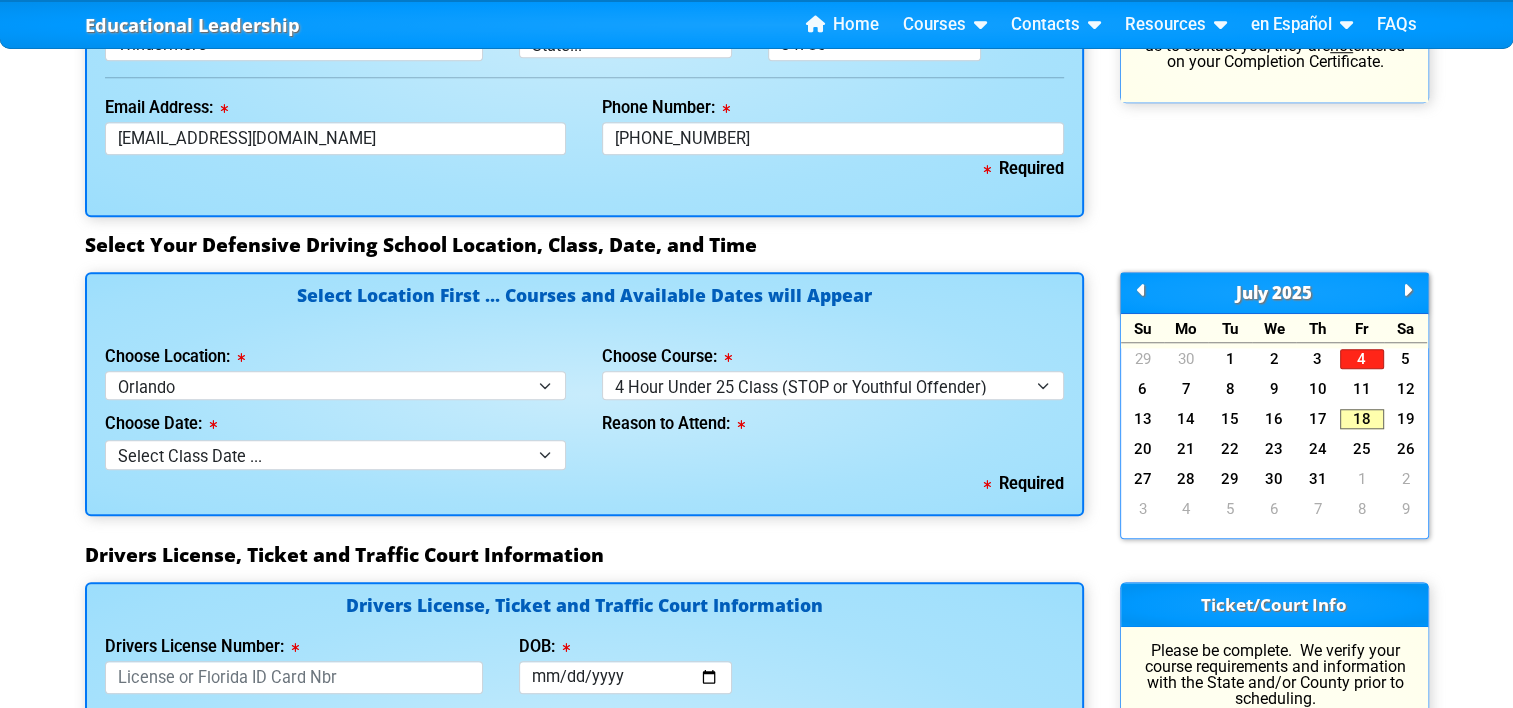 click on "Choose Date:
Select Class Date ... [DATE] -- ([DATE] from 9:00am-1:00pm)
This field is required" at bounding box center (336, 434) 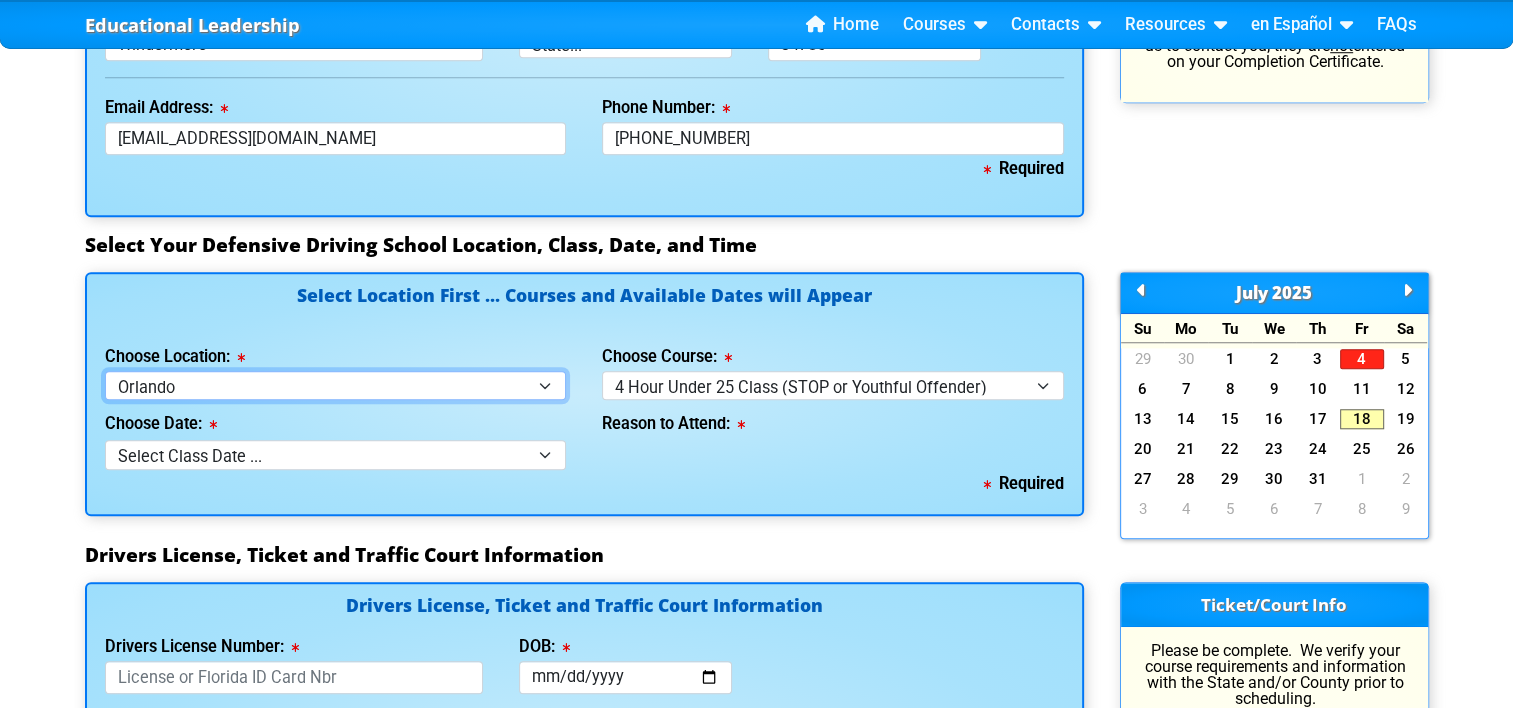 click on "Select Location ... Tampa Orlando Kissimmee [GEOGRAPHIC_DATA] - en español [GEOGRAPHIC_DATA] - en español Live Virtual Classroom via MS Teams" at bounding box center (336, 385) 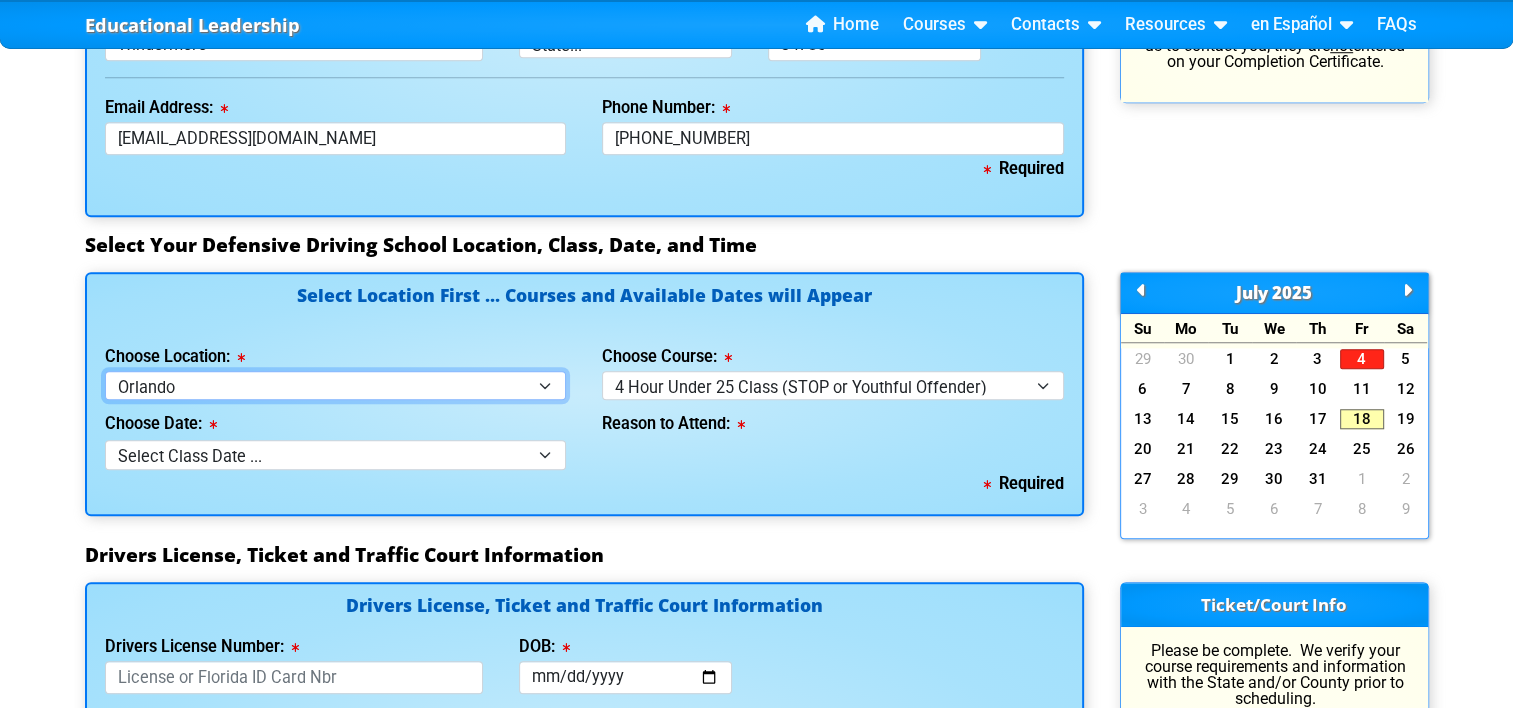 select on "2" 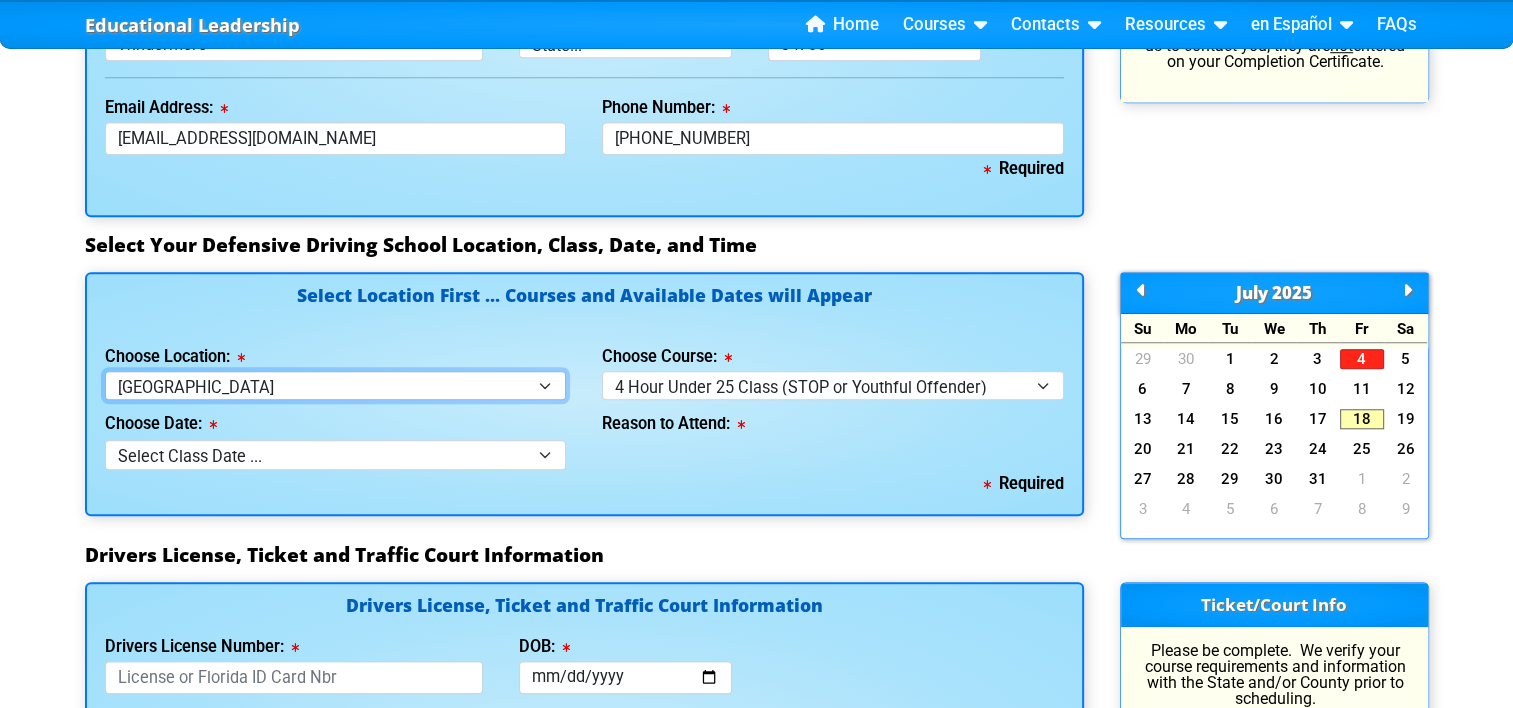 click on "Select Location ... Tampa Orlando Kissimmee [GEOGRAPHIC_DATA] - en español [GEOGRAPHIC_DATA] - en español Live Virtual Classroom via MS Teams" at bounding box center (336, 385) 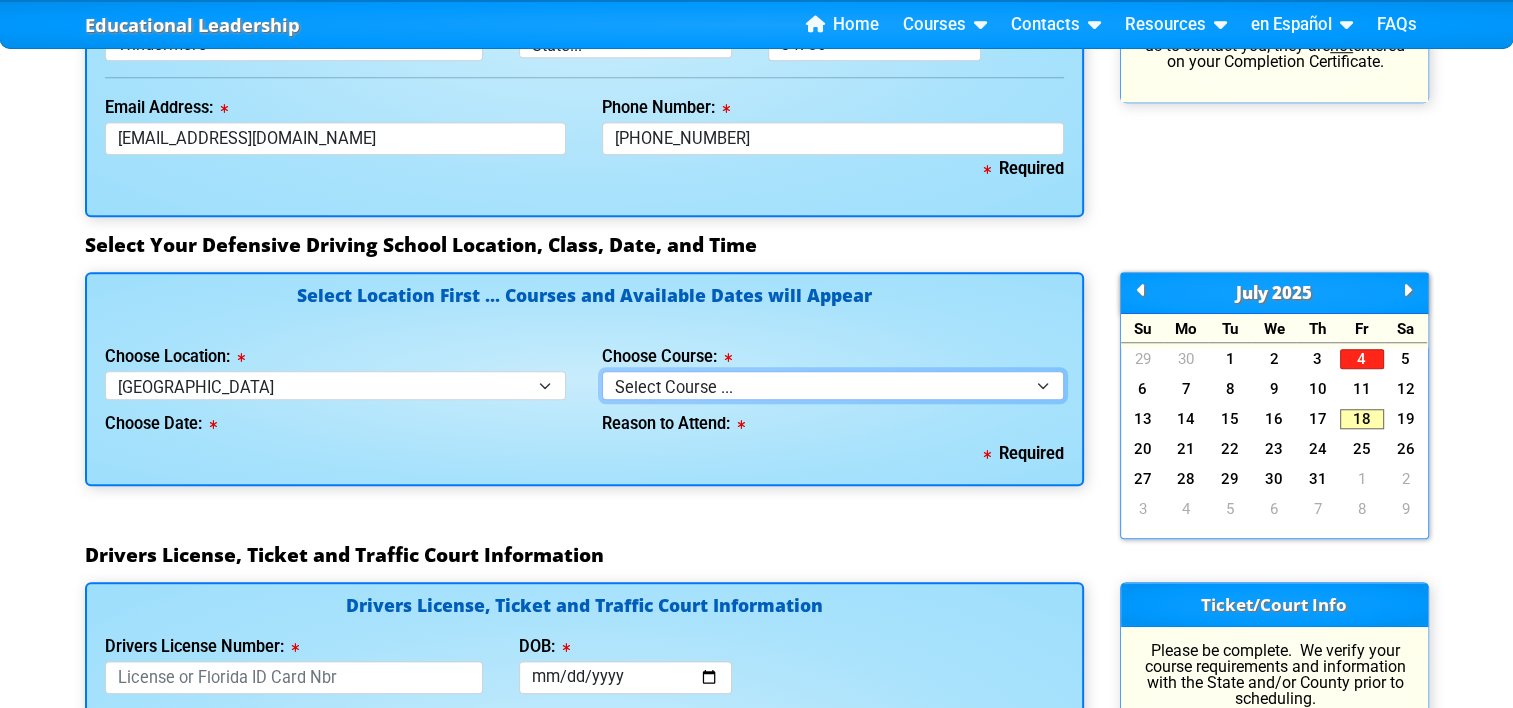 click on "Select Course ... 4 Hour BDI Class (Basic Course & TCAC) 4 Hour Under 25 Class (STOP or Youthful Offender) Mature Defensive Driver for Insurance Discount Course 8 Hour Aggressive Driver Course 8 Hour DDS / Intermediate Course 8 Hour DWLS/R / FACT Course 12 Hour ADI Class (Advanced Driver Course)" at bounding box center (833, 385) 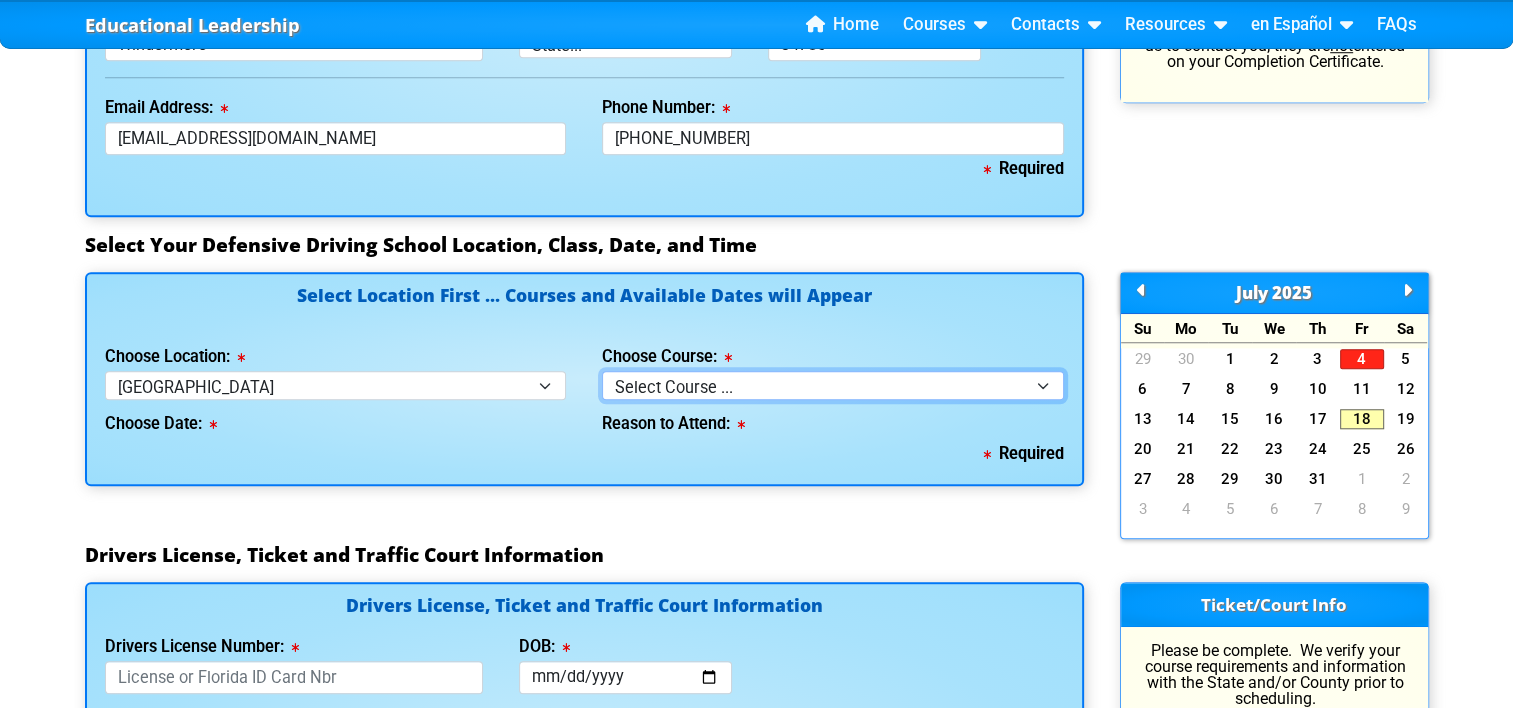 select on "2" 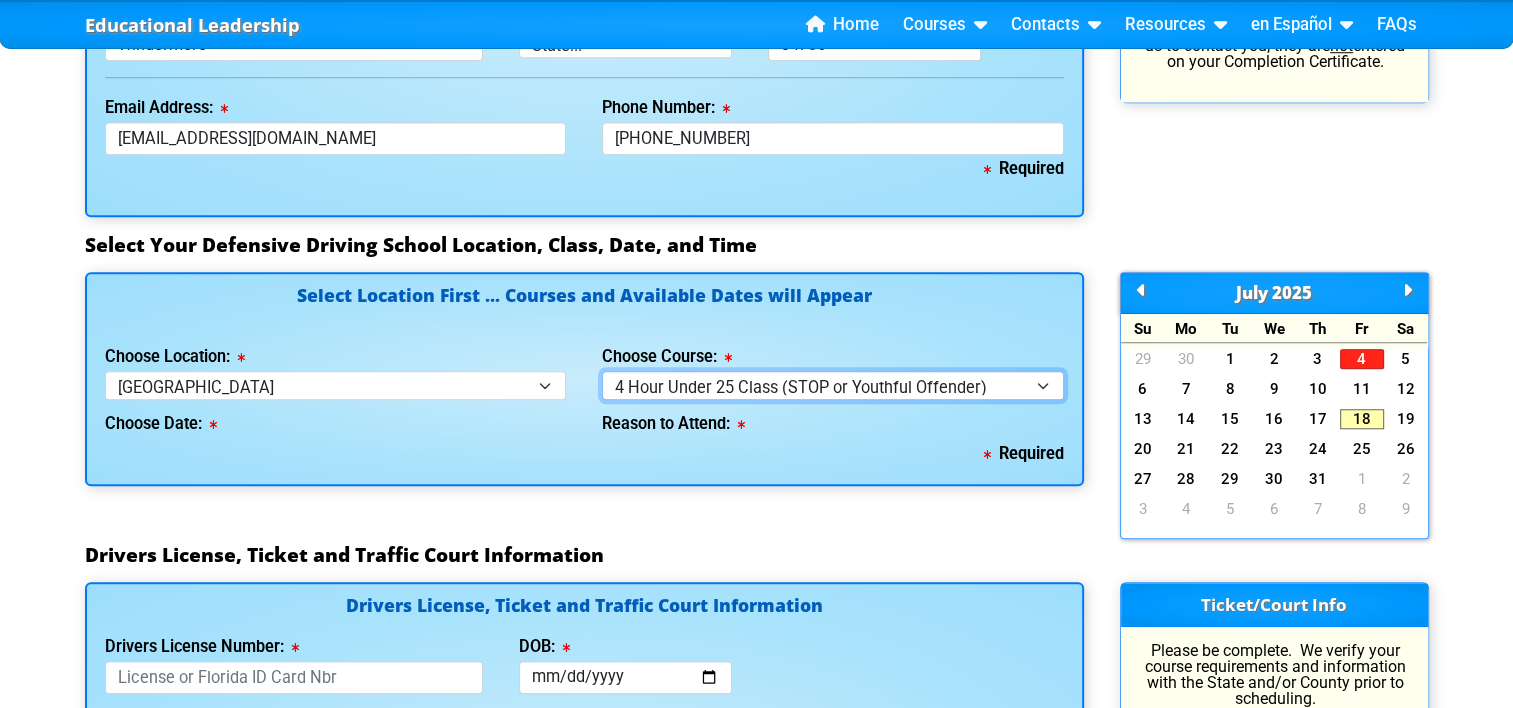click on "Select Course ... 4 Hour BDI Class (Basic Course & TCAC) 4 Hour Under 25 Class (STOP or Youthful Offender) Mature Defensive Driver for Insurance Discount Course 8 Hour Aggressive Driver Course 8 Hour DDS / Intermediate Course 8 Hour DWLS/R / FACT Course 12 Hour ADI Class (Advanced Driver Course)" at bounding box center [833, 385] 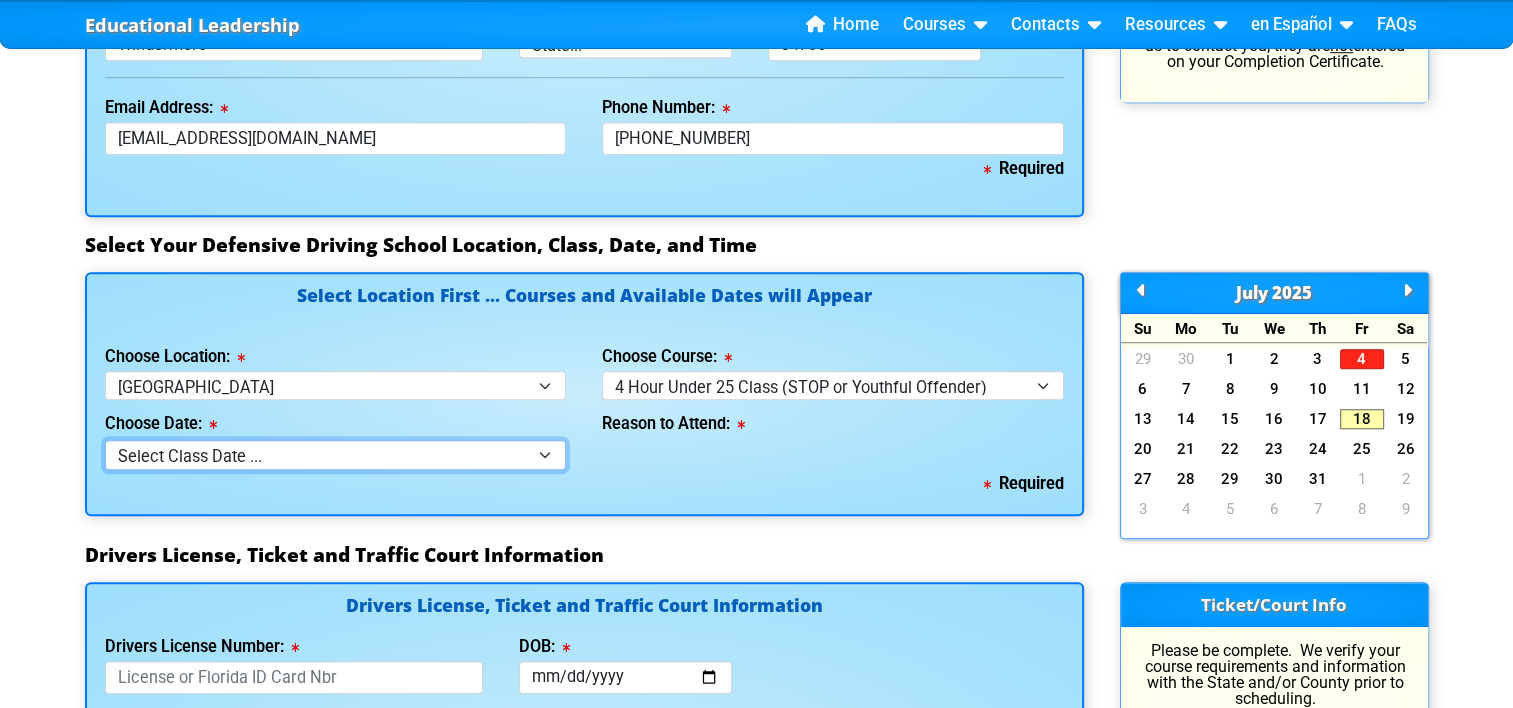 click on "Select Class Date ... [DATE] -- ([DATE] from 9:30am-1:30pm) [DATE] -- ([DATE] from 9:30am-1:30pm) [DATE] -- ([DATE] from 10:00am-2:00pm) [DATE] -- ([DATE] from 9:00am-1:00pm) [DATE] -- ([DATE] from 9:30am-1:30pm) [DATE] -- ([DATE] from 10:00am-2:00pm)" at bounding box center (336, 454) 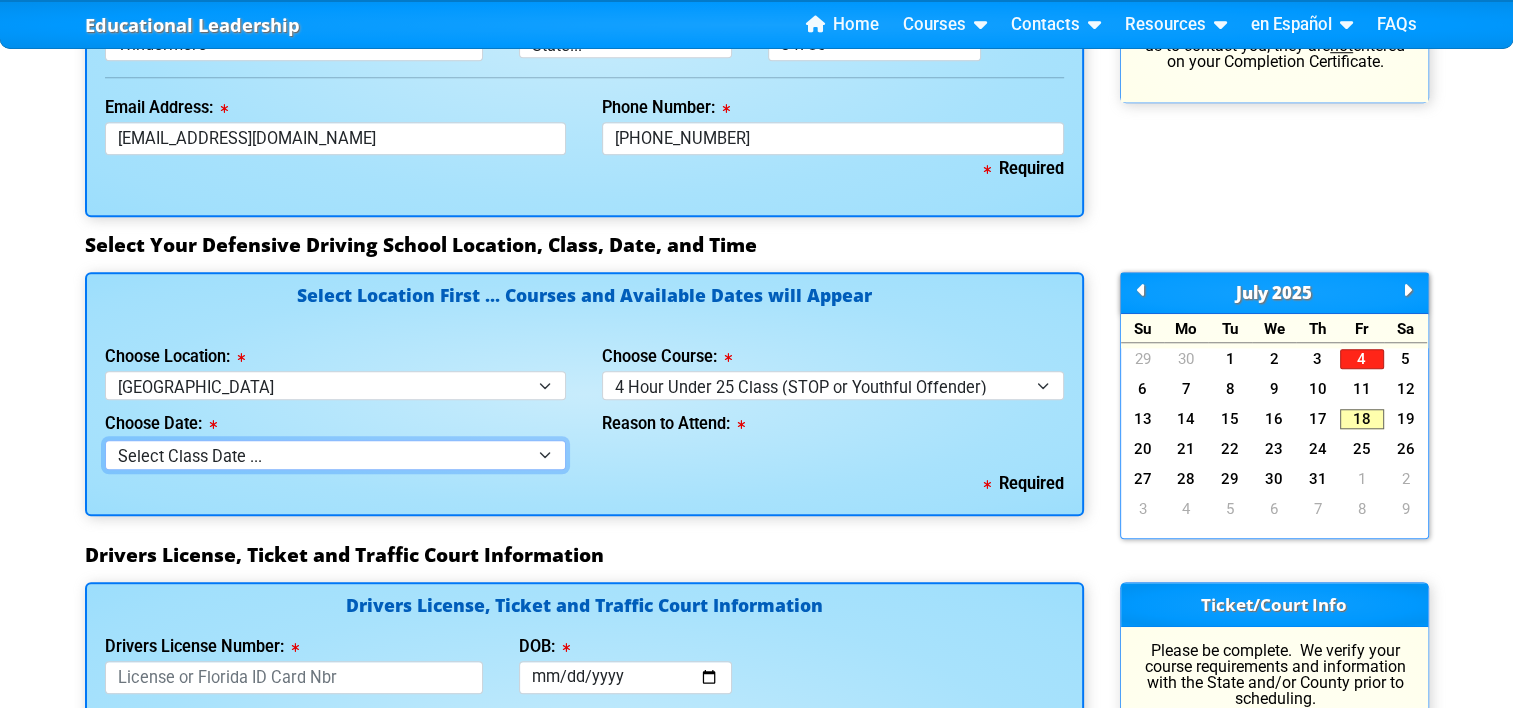 select on "[DATE], 4" 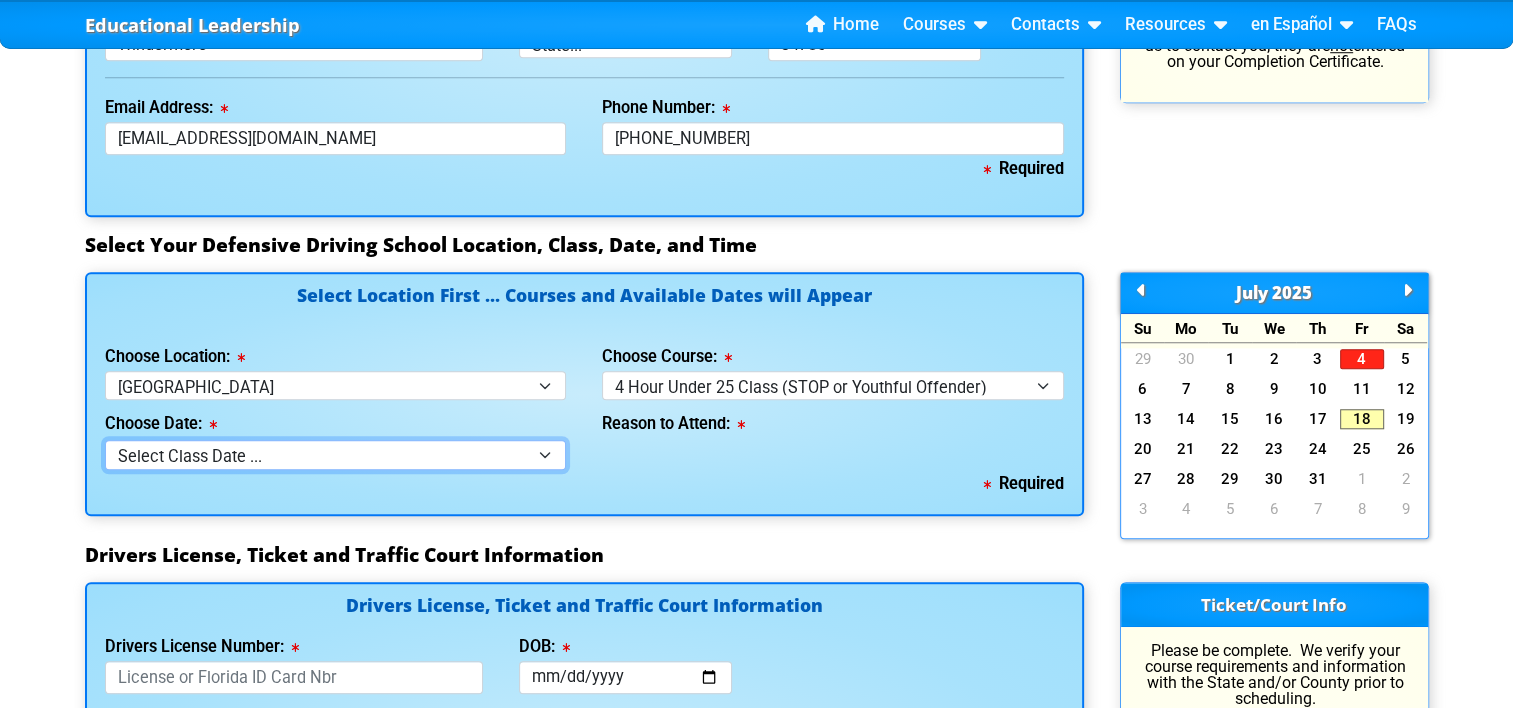 click on "Select Class Date ... [DATE] -- ([DATE] from 9:30am-1:30pm) [DATE] -- ([DATE] from 9:30am-1:30pm) [DATE] -- ([DATE] from 10:00am-2:00pm) [DATE] -- ([DATE] from 9:00am-1:00pm) [DATE] -- ([DATE] from 9:30am-1:30pm) [DATE] -- ([DATE] from 10:00am-2:00pm)" at bounding box center (336, 454) 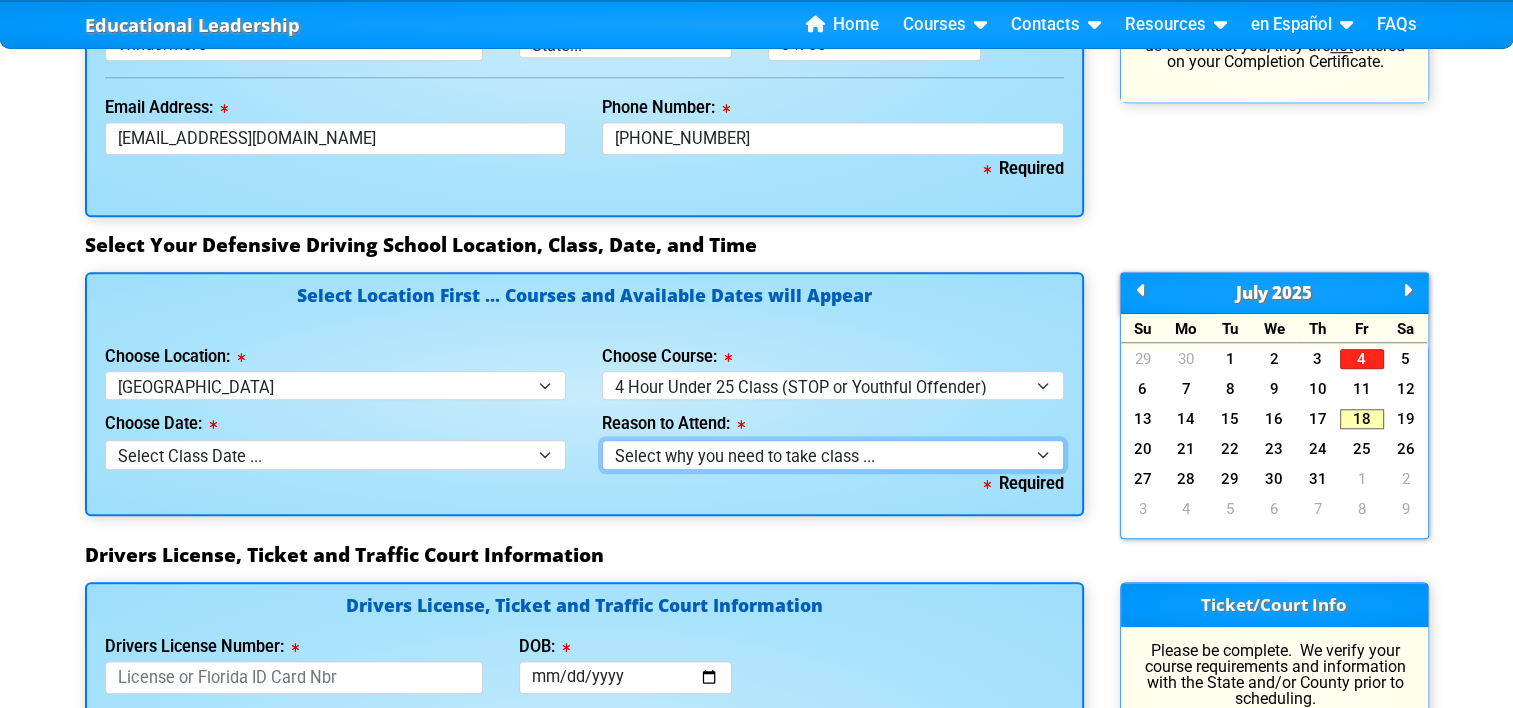 click on "Select why you need to take class ... Court Order - Complete Under 25 DDC" at bounding box center [833, 454] 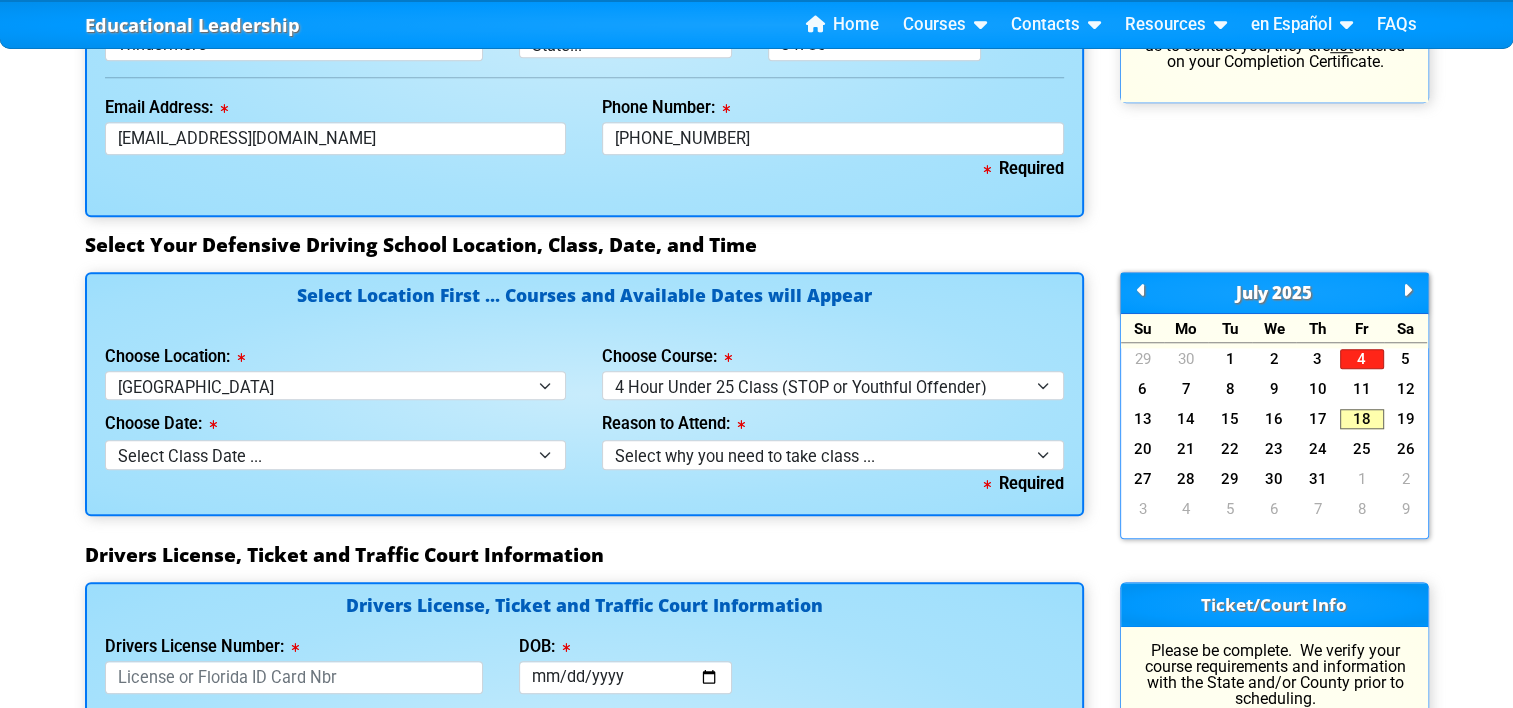 click on "Select Location First ... Courses and Available Dates will Appear
Choose Location:
Select Location ... Tampa Orlando Kissimmee [GEOGRAPHIC_DATA] - en español [GEOGRAPHIC_DATA] - en español Live Virtual Classroom via MS Teams
Choose Course:
Select Course ... 4 Hour BDI Class (Basic Course & TCAC) 4 Hour Under 25 Class (STOP or Youthful Offender) Mature Defensive Driver for Insurance Discount Course 8 Hour Aggressive Driver Course 8 Hour DDS / Intermediate Course 8 Hour DWLS/R / FACT Course 12 Hour ADI Class (Advanced Driver Course)
Choose Date:
Select Class Date ... [DATE] -- ([DATE] from 9:30am-1:30pm) [DATE] -- ([DATE] from 9:30am-1:30pm) [DATE] -- ([DATE] from 10:00am-2:00pm) [DATE] -- ([DATE] from 9:00am-1:00pm)" at bounding box center (584, 394) 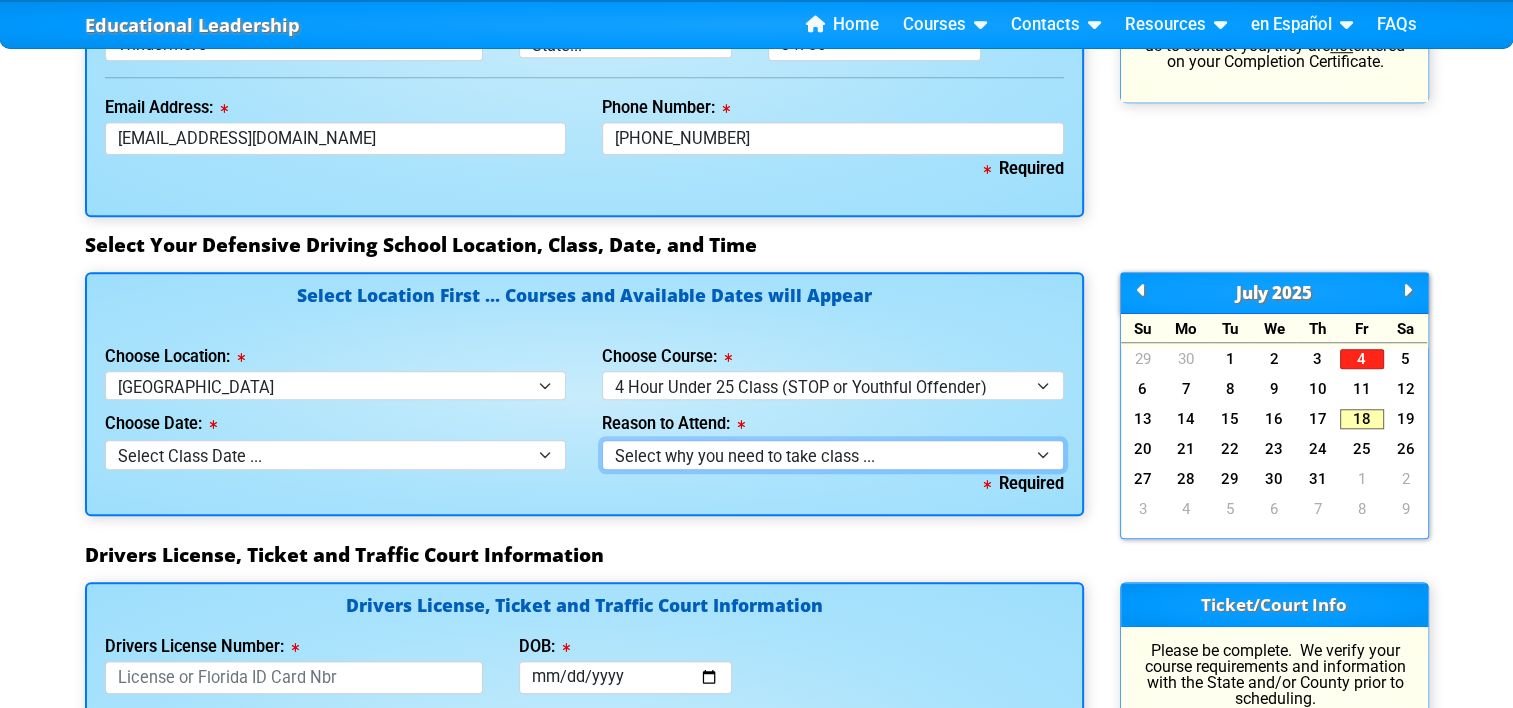 click on "Select why you need to take class ... Court Order - Complete Under 25 DDC" at bounding box center (833, 454) 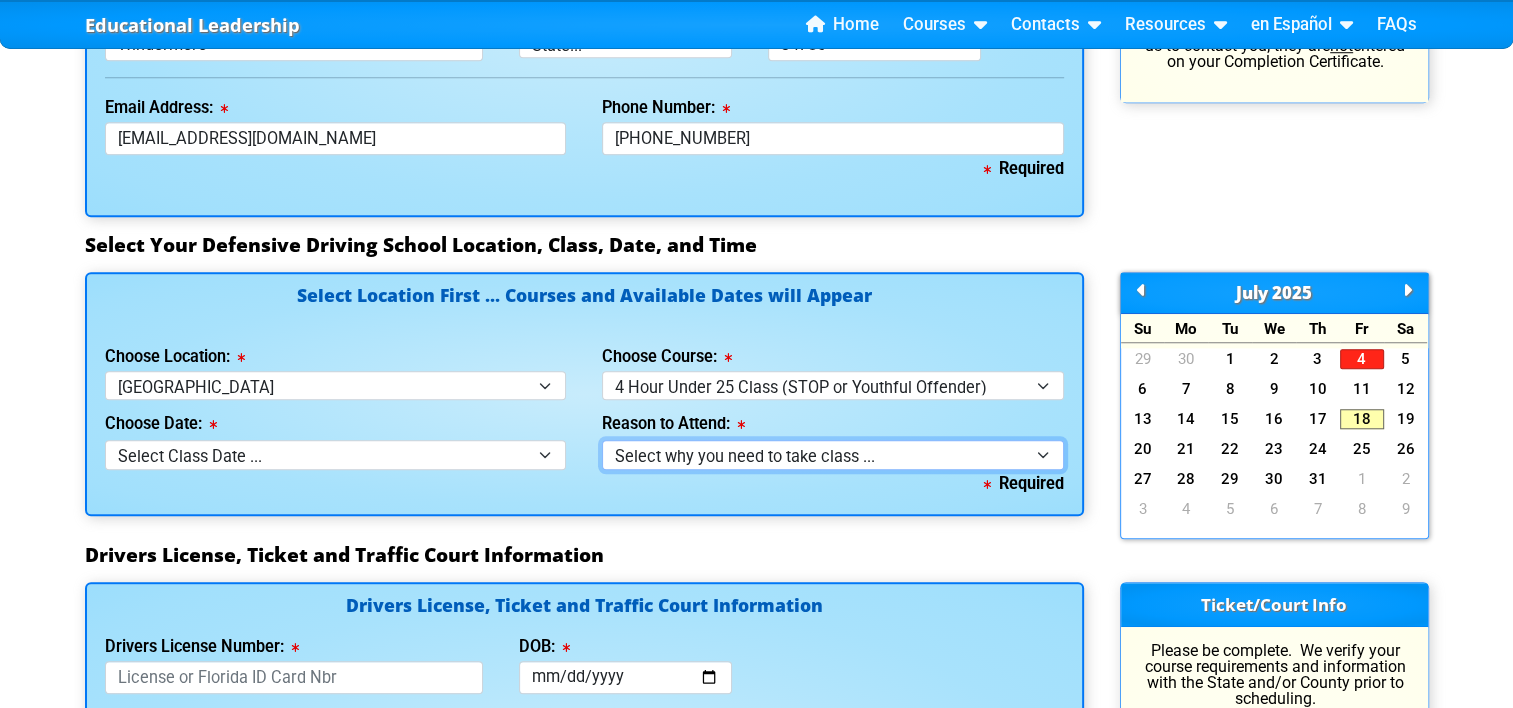 select on "Court Ordered (Under 25 Defensive Driver School)" 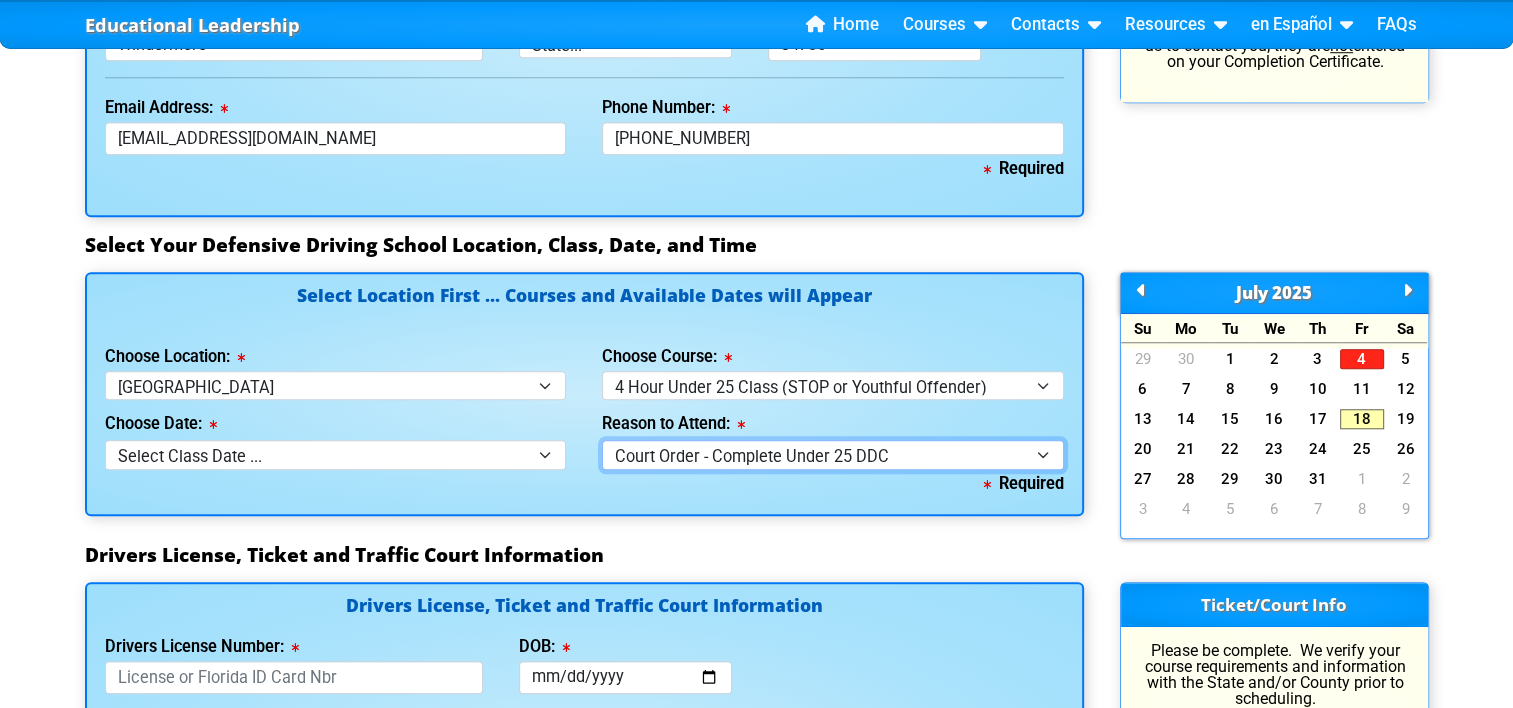 click on "Select why you need to take class ... Court Order - Complete Under 25 DDC" at bounding box center (833, 454) 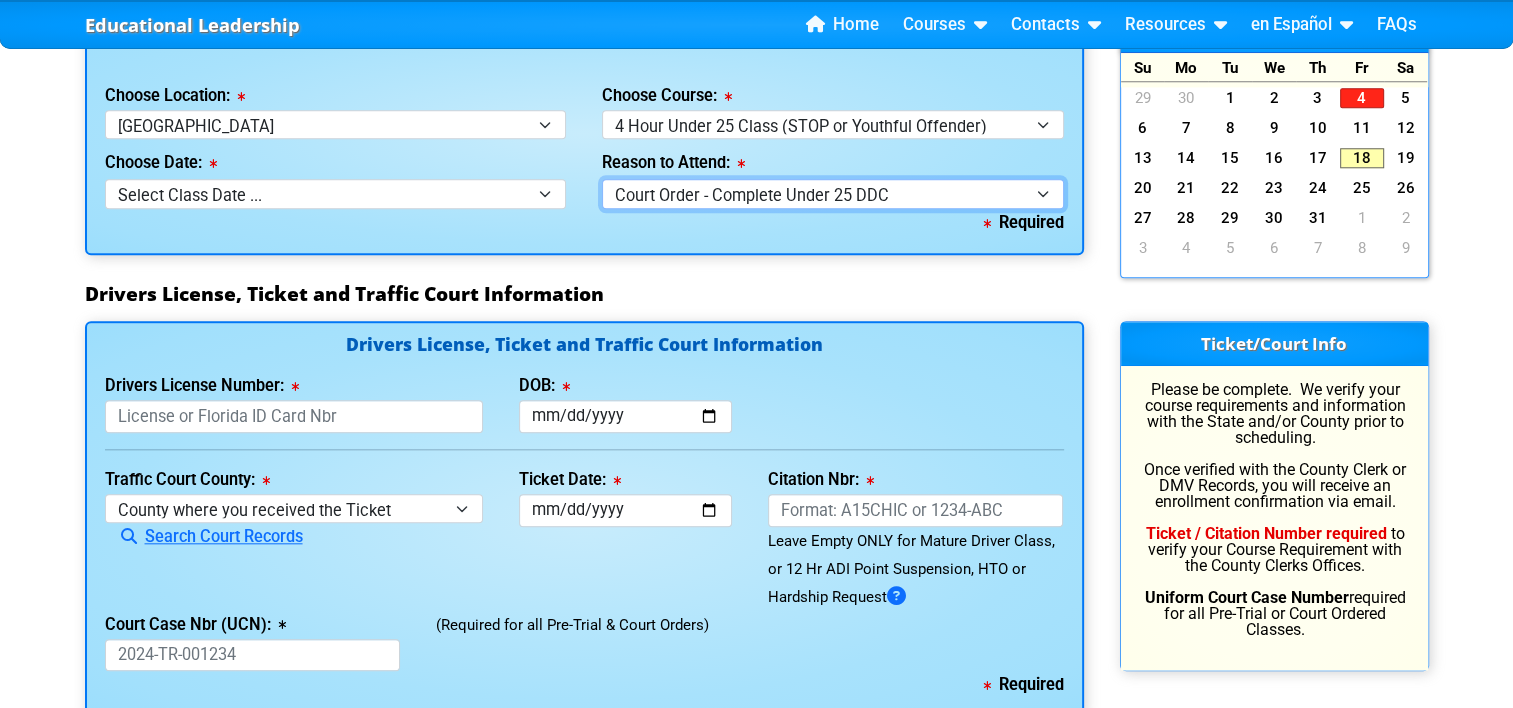 scroll, scrollTop: 1893, scrollLeft: 0, axis: vertical 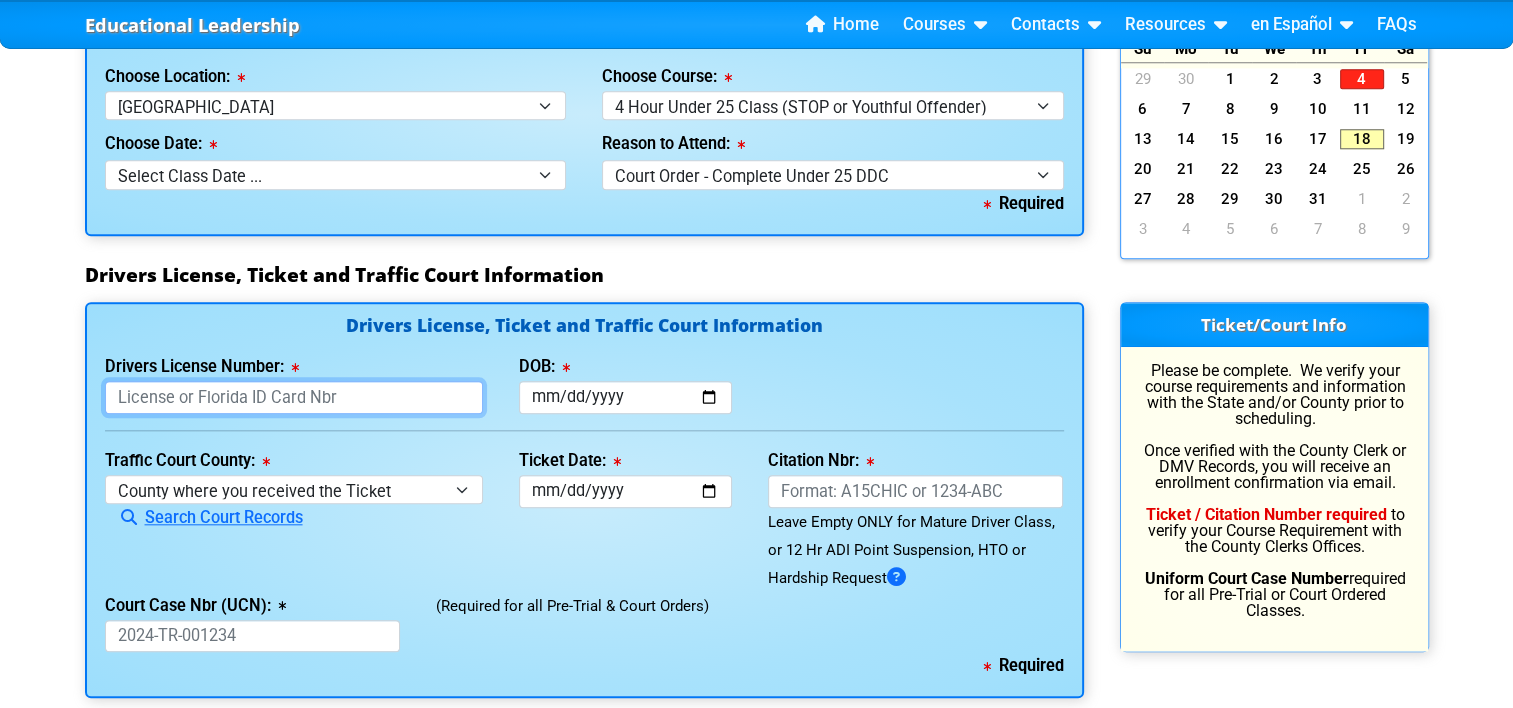 click on "Drivers License Number:" at bounding box center [294, 397] 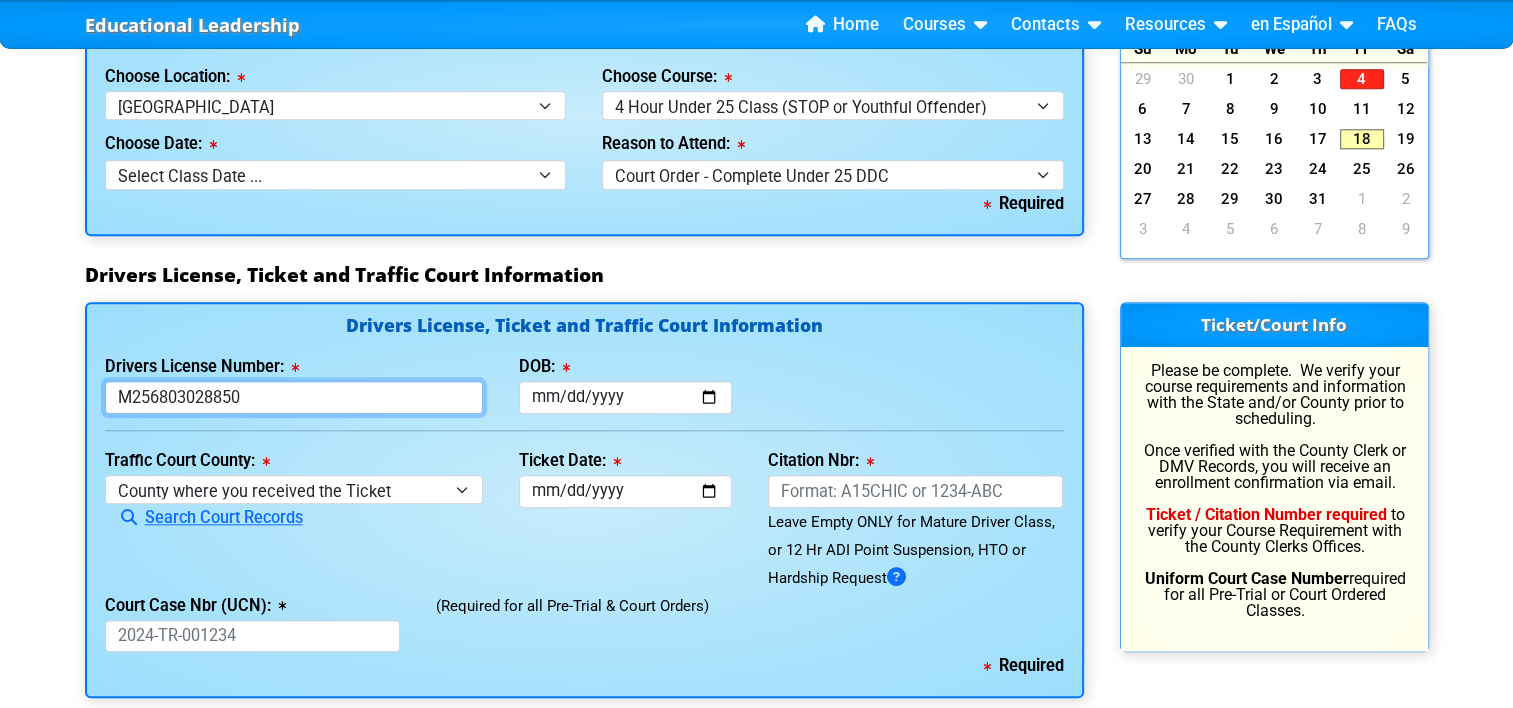 type on "M256803028850" 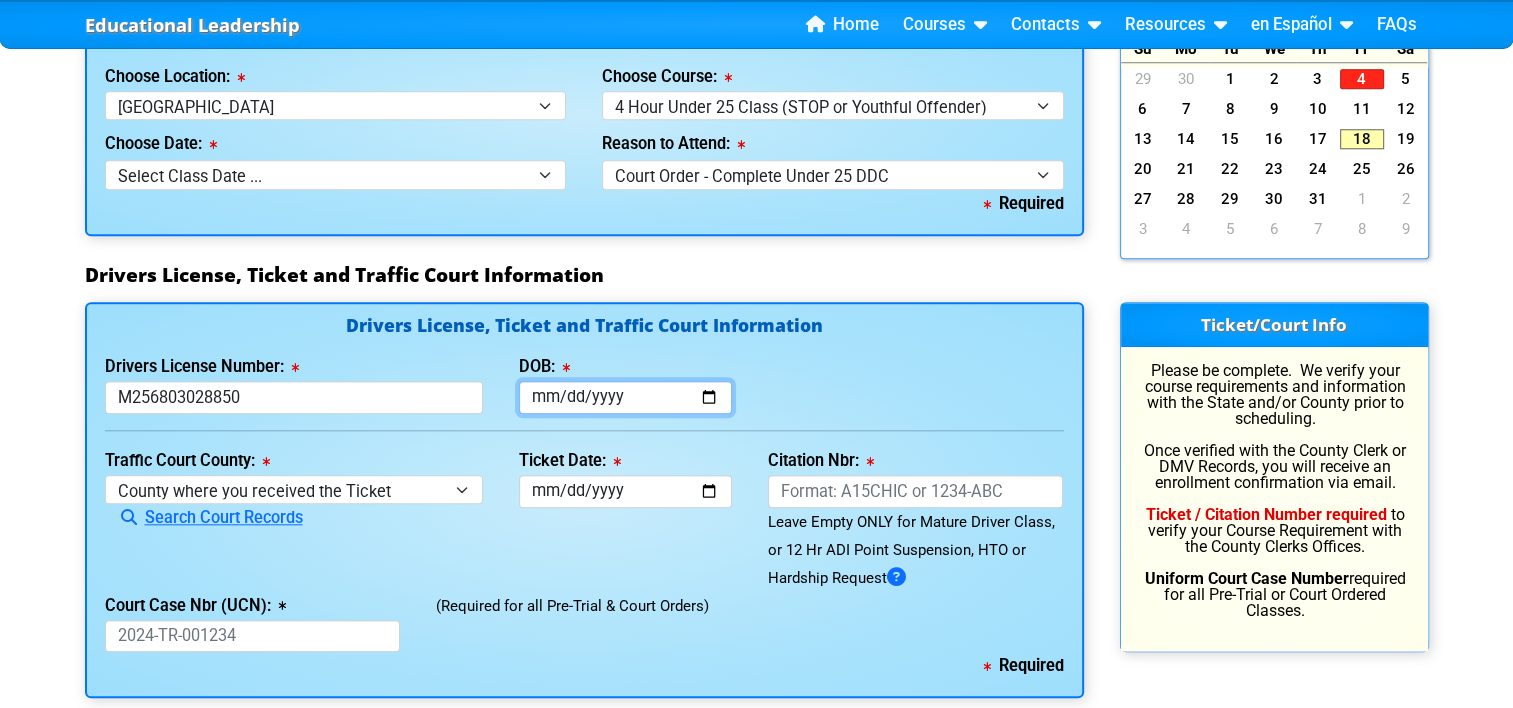 click on "DOB:" at bounding box center (625, 397) 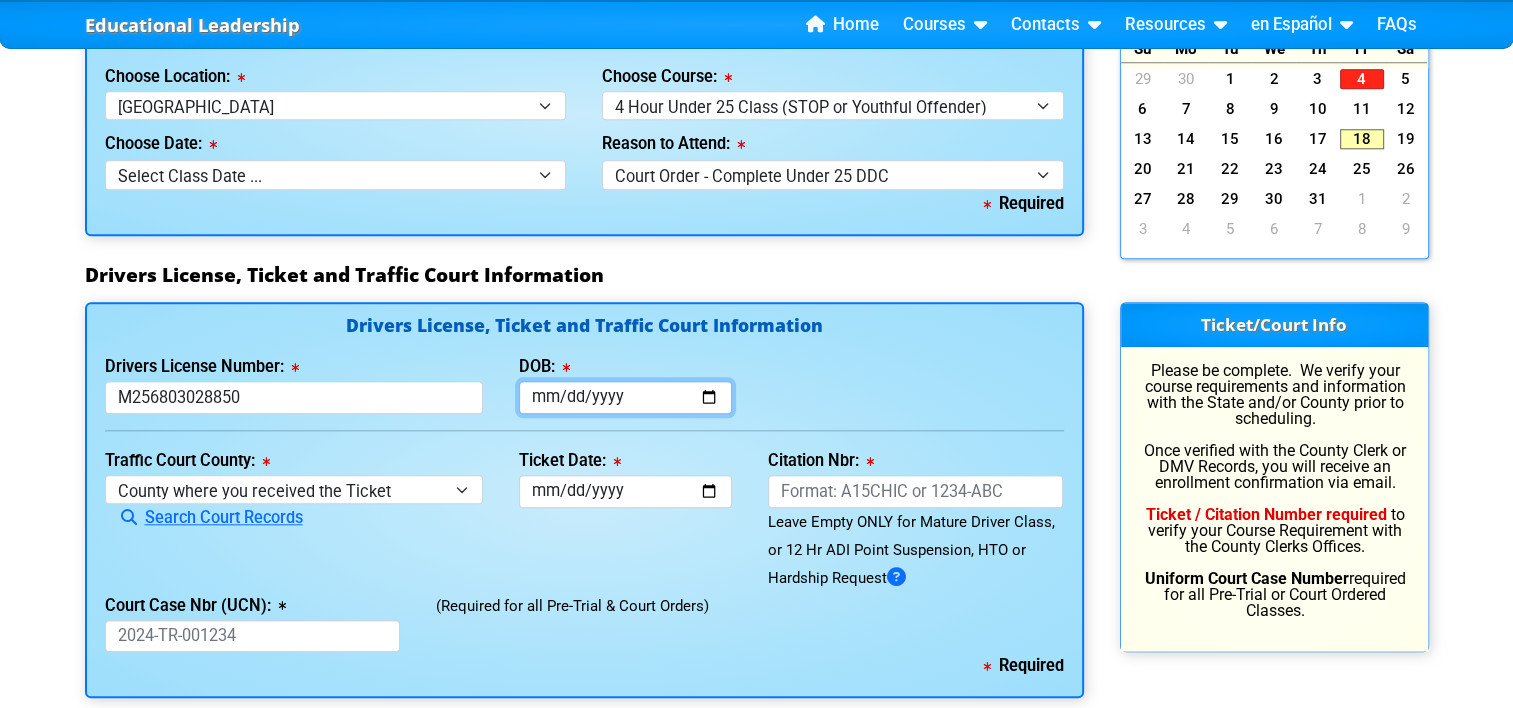 click on "DOB:" at bounding box center (625, 397) 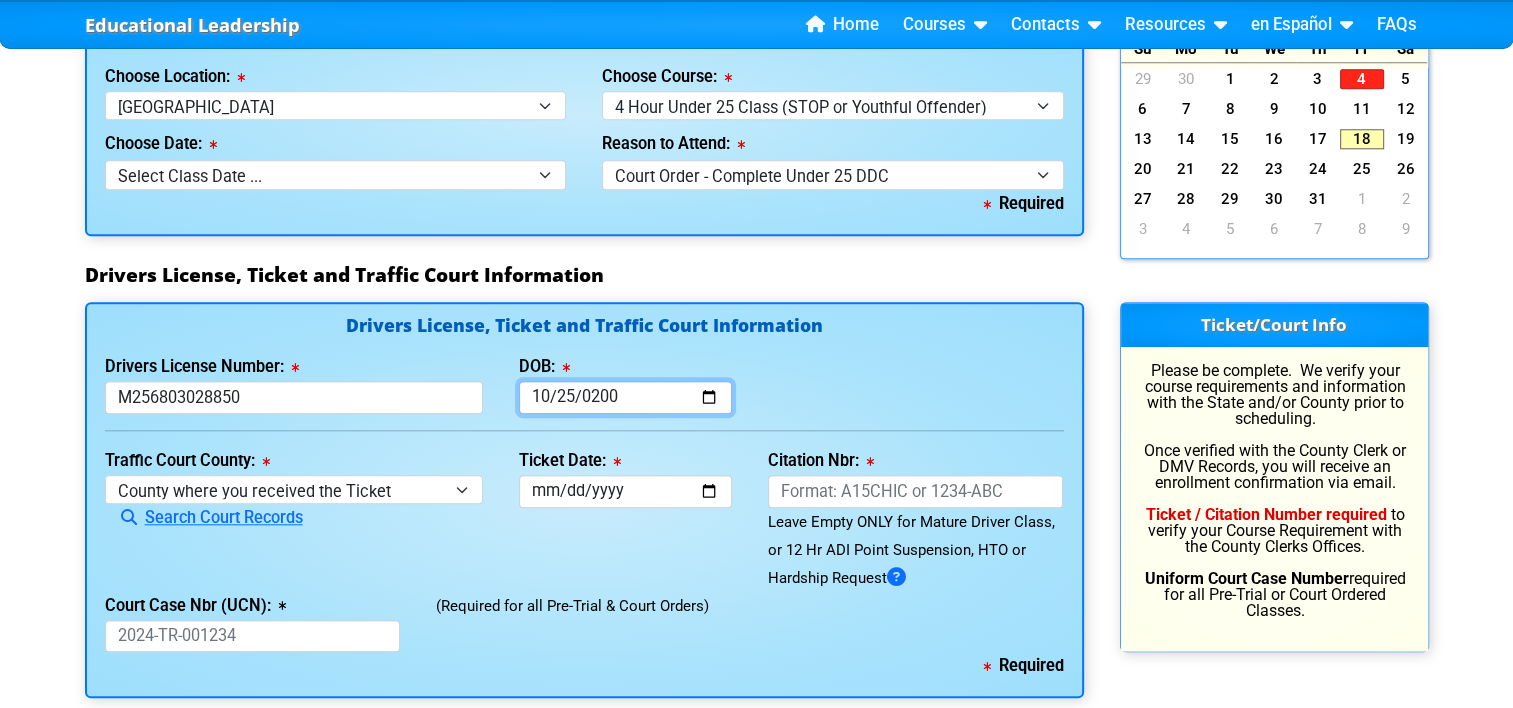 type on "[DATE]" 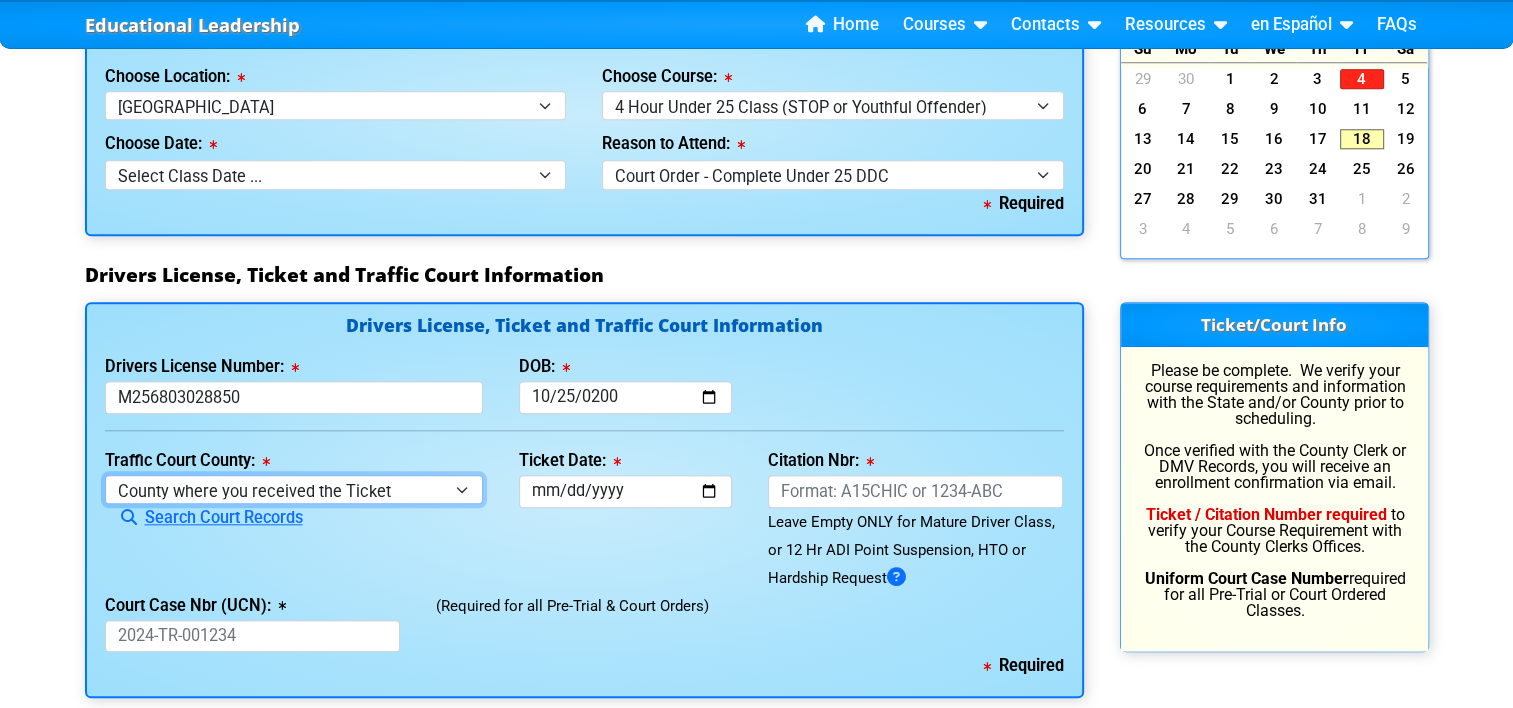 click on "County where you received the Ticket
Out of State
Out of State - [US_STATE]
Out of State - [US_STATE]
Out of State - [US_STATE]
[GEOGRAPHIC_DATA]
[GEOGRAPHIC_DATA]
[GEOGRAPHIC_DATA]
[GEOGRAPHIC_DATA]
[GEOGRAPHIC_DATA]
[GEOGRAPHIC_DATA]
[GEOGRAPHIC_DATA]
[GEOGRAPHIC_DATA]
[GEOGRAPHIC_DATA]
[GEOGRAPHIC_DATA]
[GEOGRAPHIC_DATA]
[GEOGRAPHIC_DATA]
[GEOGRAPHIC_DATA]
[GEOGRAPHIC_DATA]
[GEOGRAPHIC_DATA]
[GEOGRAPHIC_DATA]
[GEOGRAPHIC_DATA]
[GEOGRAPHIC_DATA]
[GEOGRAPHIC_DATA]
[GEOGRAPHIC_DATA]
[GEOGRAPHIC_DATA]
[GEOGRAPHIC_DATA]
[GEOGRAPHIC_DATA]
[GEOGRAPHIC_DATA]
[GEOGRAPHIC_DATA]
[GEOGRAPHIC_DATA]
[GEOGRAPHIC_DATA]
[GEOGRAPHIC_DATA]
[GEOGRAPHIC_DATA]
[GEOGRAPHIC_DATA]
[GEOGRAPHIC_DATA]
[GEOGRAPHIC_DATA]
[GEOGRAPHIC_DATA]
[GEOGRAPHIC_DATA]
[GEOGRAPHIC_DATA]
[GEOGRAPHIC_DATA]
[GEOGRAPHIC_DATA]
[GEOGRAPHIC_DATA]
[GEOGRAPHIC_DATA]
[GEOGRAPHIC_DATA]
[GEOGRAPHIC_DATA]
[GEOGRAPHIC_DATA]
[GEOGRAPHIC_DATA]
[GEOGRAPHIC_DATA]
[GEOGRAPHIC_DATA]
Not [GEOGRAPHIC_DATA]
[GEOGRAPHIC_DATA]
[GEOGRAPHIC_DATA]
[GEOGRAPHIC_DATA]
[GEOGRAPHIC_DATA]
[GEOGRAPHIC_DATA]
[GEOGRAPHIC_DATA]" at bounding box center (294, 489) 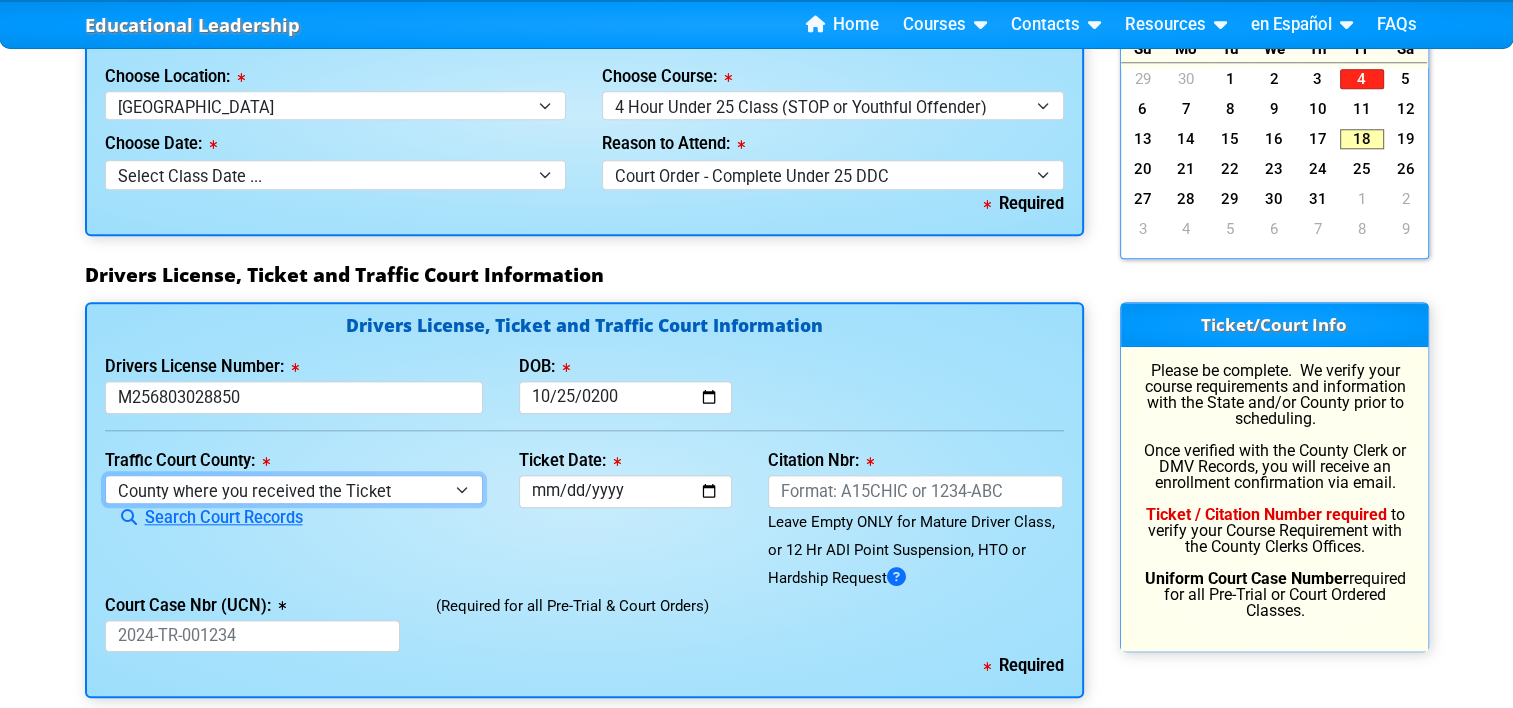 select on "{"countyName":"Orange","state":"[US_STATE]","uniqueId":"72cd9516-2a86-4b1d-9e65-12a0ae98e521","id":48,"createdOn":"[DATE]T18:03:09.6044279+00:00","createdByUserId":0,"lastModifiedOn":"[DATE]T18:03:09.6044282+00:00","modifiedByUserId":0,"modifiedByUserFullName":null,"isDeleted":false}" 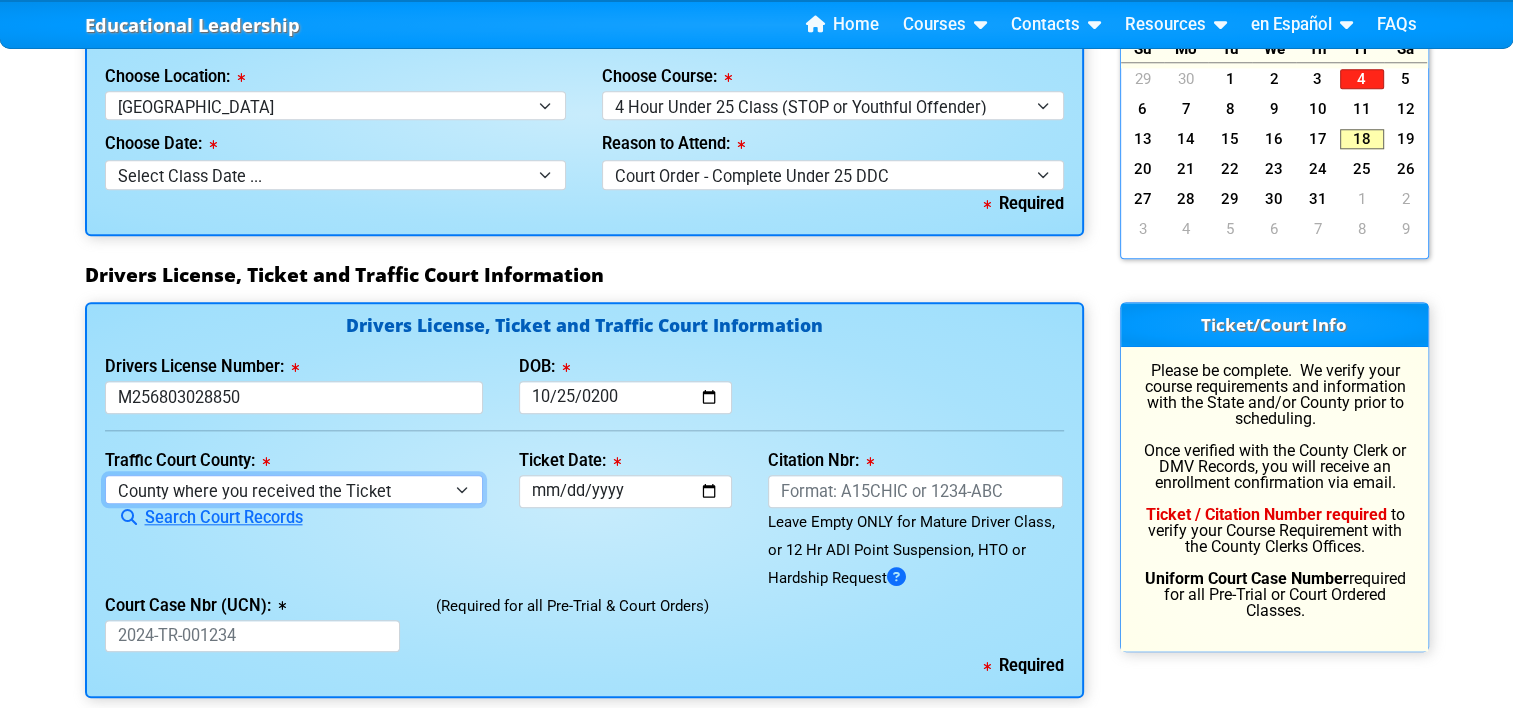 click on "County where you received the Ticket
Out of State
Out of State - [US_STATE]
Out of State - [US_STATE]
Out of State - [US_STATE]
[GEOGRAPHIC_DATA]
[GEOGRAPHIC_DATA]
[GEOGRAPHIC_DATA]
[GEOGRAPHIC_DATA]
[GEOGRAPHIC_DATA]
[GEOGRAPHIC_DATA]
[GEOGRAPHIC_DATA]
[GEOGRAPHIC_DATA]
[GEOGRAPHIC_DATA]
[GEOGRAPHIC_DATA]
[GEOGRAPHIC_DATA]
[GEOGRAPHIC_DATA]
[GEOGRAPHIC_DATA]
[GEOGRAPHIC_DATA]
[GEOGRAPHIC_DATA]
[GEOGRAPHIC_DATA]
[GEOGRAPHIC_DATA]
[GEOGRAPHIC_DATA]
[GEOGRAPHIC_DATA]
[GEOGRAPHIC_DATA]
[GEOGRAPHIC_DATA]
[GEOGRAPHIC_DATA]
[GEOGRAPHIC_DATA]
[GEOGRAPHIC_DATA]
[GEOGRAPHIC_DATA]
[GEOGRAPHIC_DATA]
[GEOGRAPHIC_DATA]
[GEOGRAPHIC_DATA]
[GEOGRAPHIC_DATA]
[GEOGRAPHIC_DATA]
[GEOGRAPHIC_DATA]
[GEOGRAPHIC_DATA]
[GEOGRAPHIC_DATA]
[GEOGRAPHIC_DATA]
[GEOGRAPHIC_DATA]
[GEOGRAPHIC_DATA]
[GEOGRAPHIC_DATA]
[GEOGRAPHIC_DATA]
[GEOGRAPHIC_DATA]
[GEOGRAPHIC_DATA]
[GEOGRAPHIC_DATA]
[GEOGRAPHIC_DATA]
[GEOGRAPHIC_DATA]
[GEOGRAPHIC_DATA]
[GEOGRAPHIC_DATA]
Not [GEOGRAPHIC_DATA]
[GEOGRAPHIC_DATA]
[GEOGRAPHIC_DATA]
[GEOGRAPHIC_DATA]
[GEOGRAPHIC_DATA]
[GEOGRAPHIC_DATA]
[GEOGRAPHIC_DATA]" at bounding box center [294, 489] 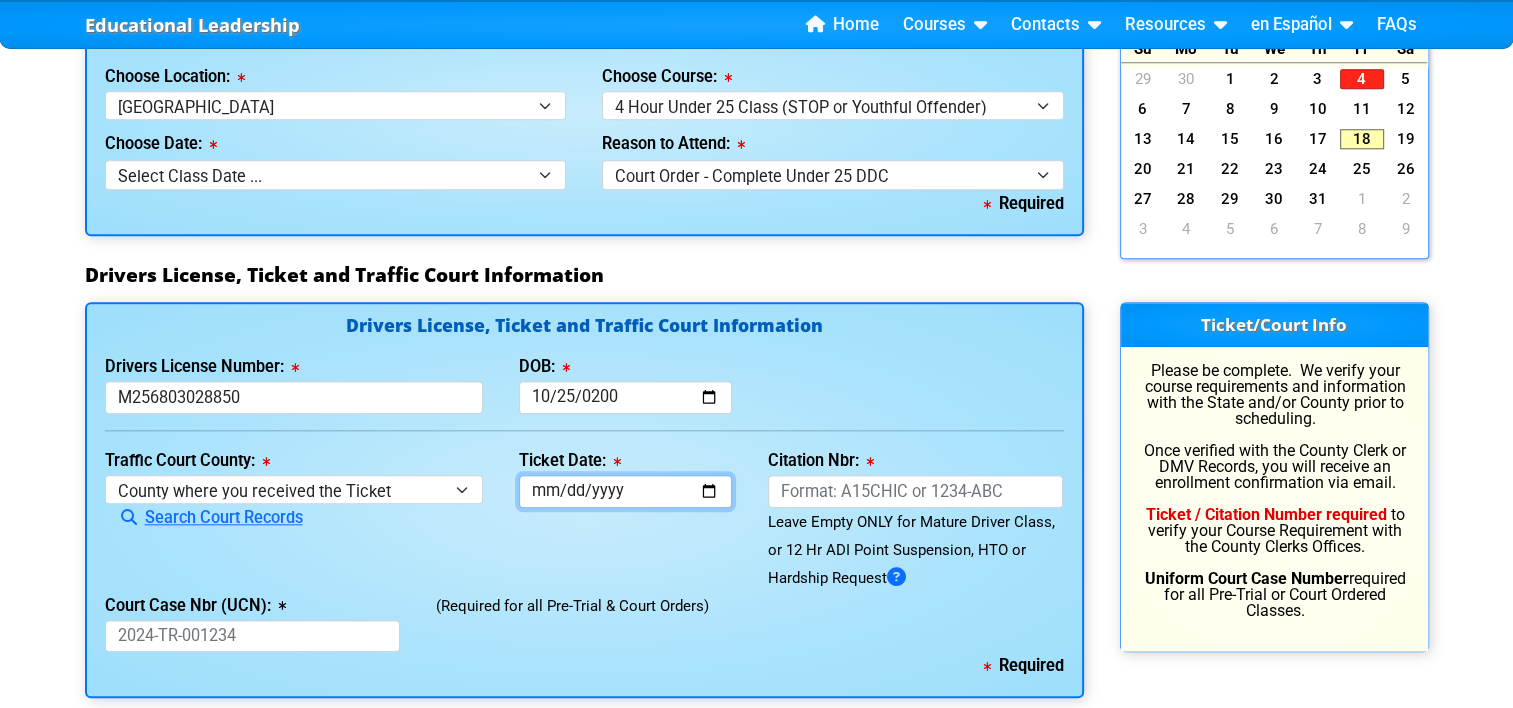 click on "Ticket Date:" at bounding box center (625, 491) 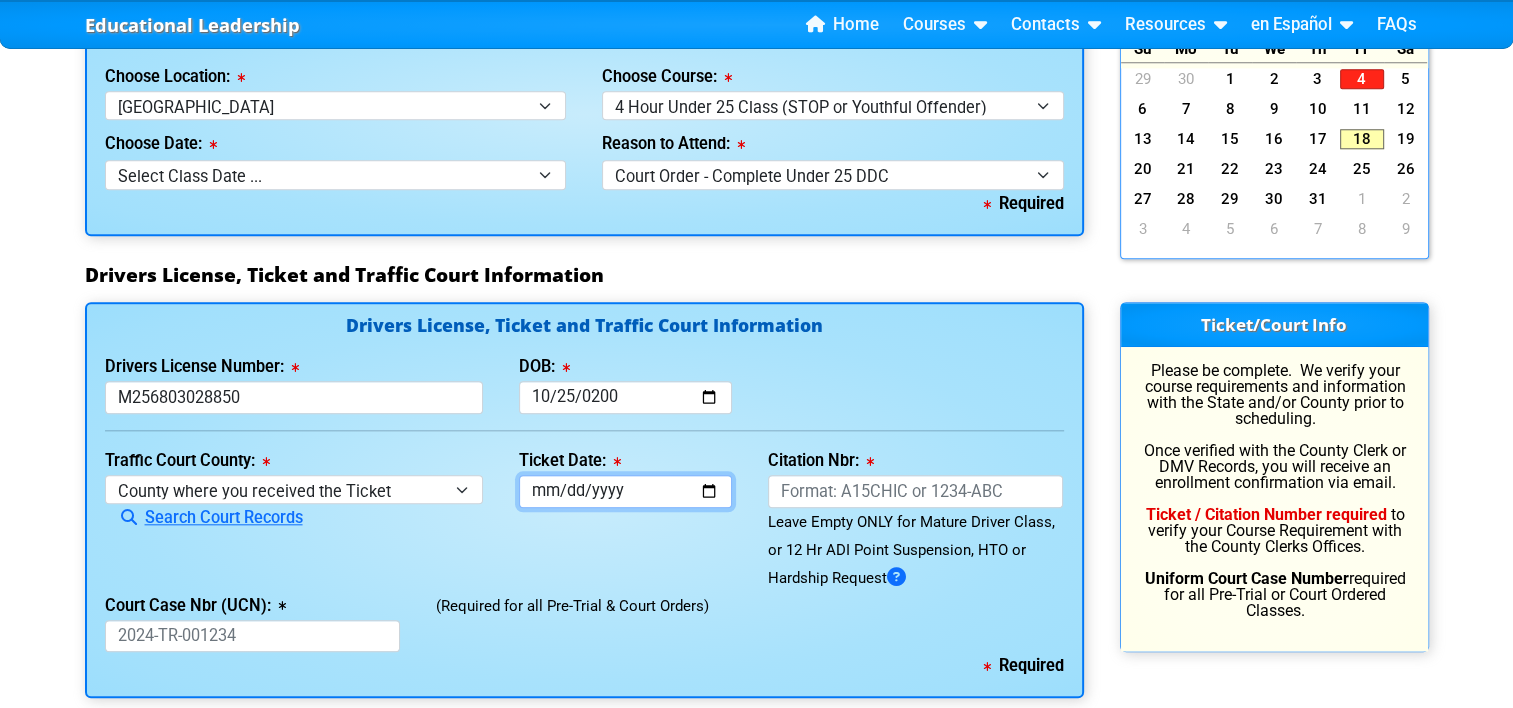 type on "[DATE]" 